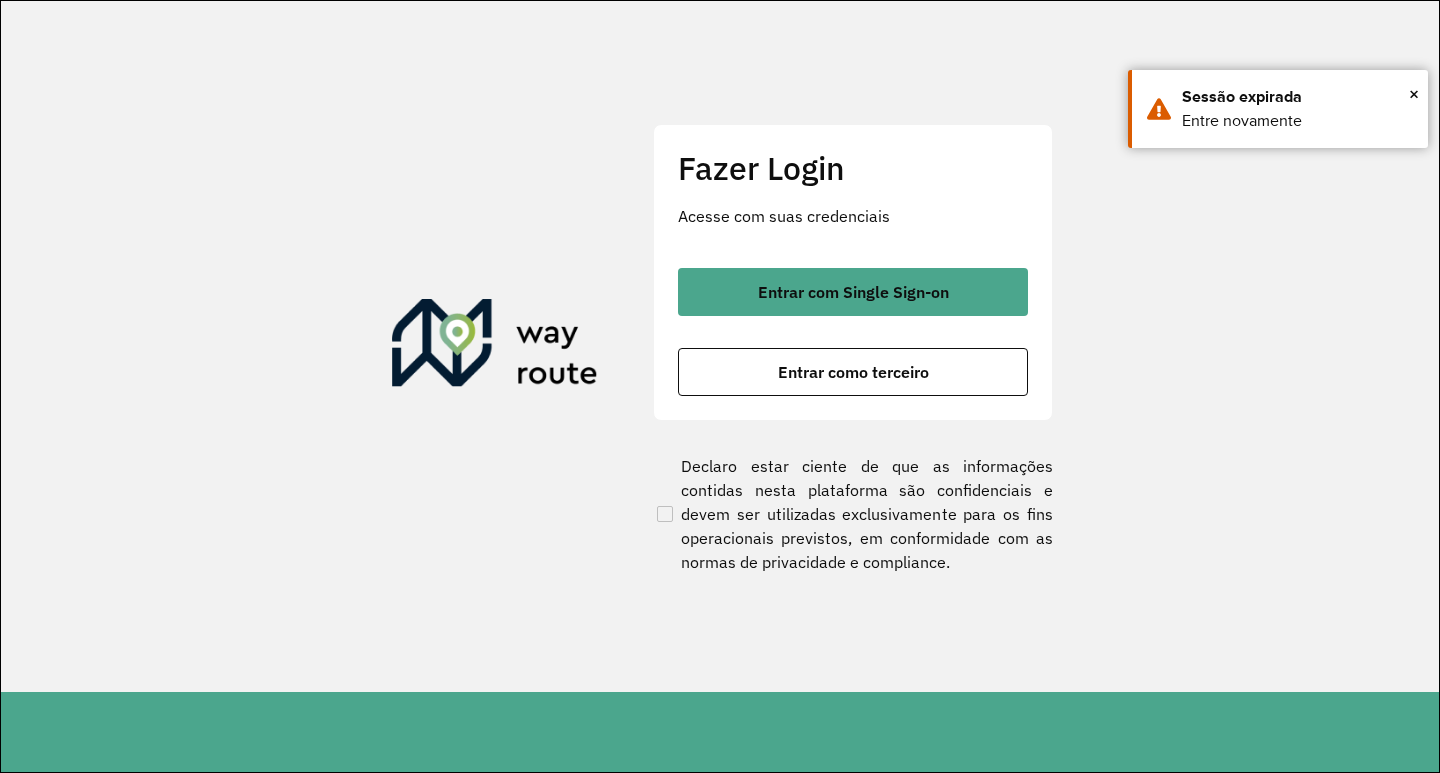 scroll, scrollTop: 0, scrollLeft: 0, axis: both 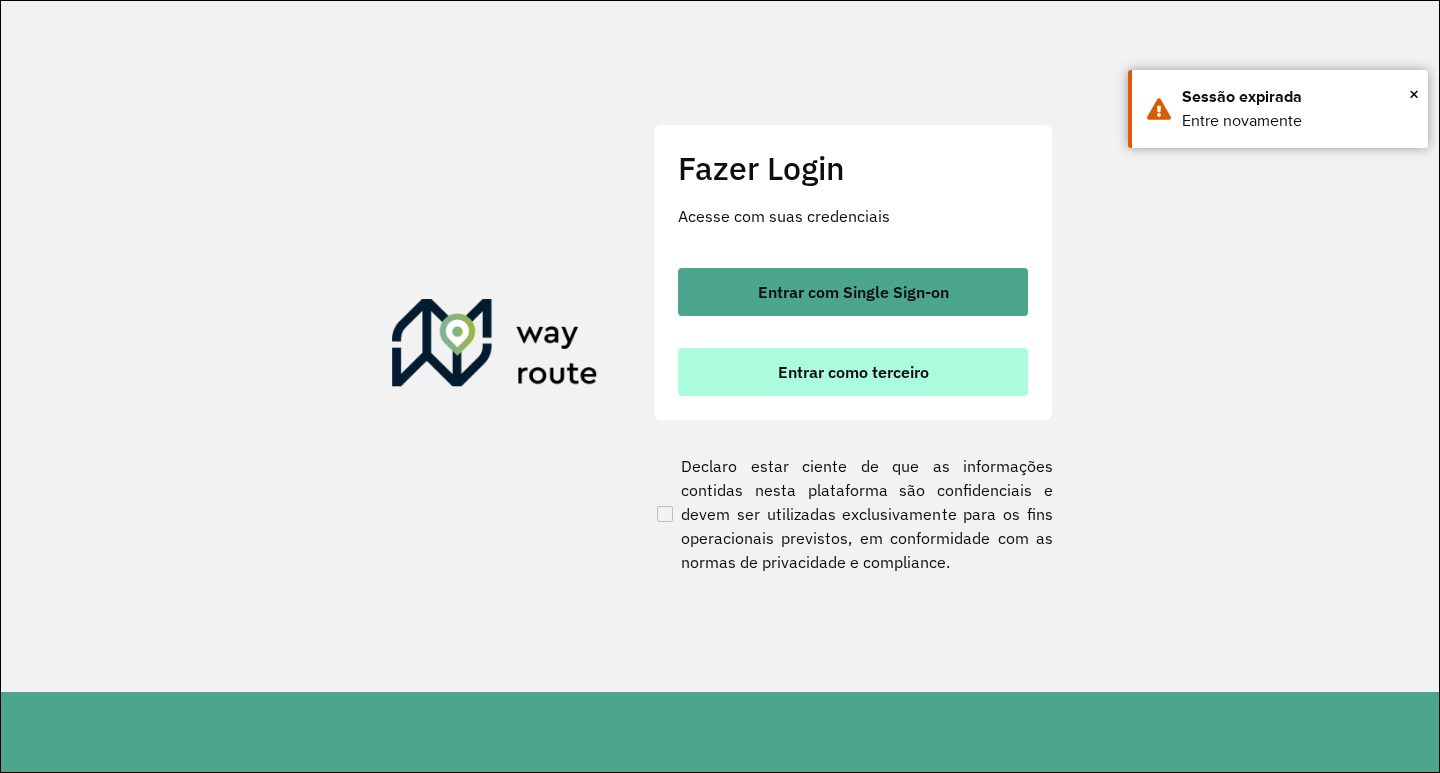 click on "Entrar como terceiro" at bounding box center [853, 372] 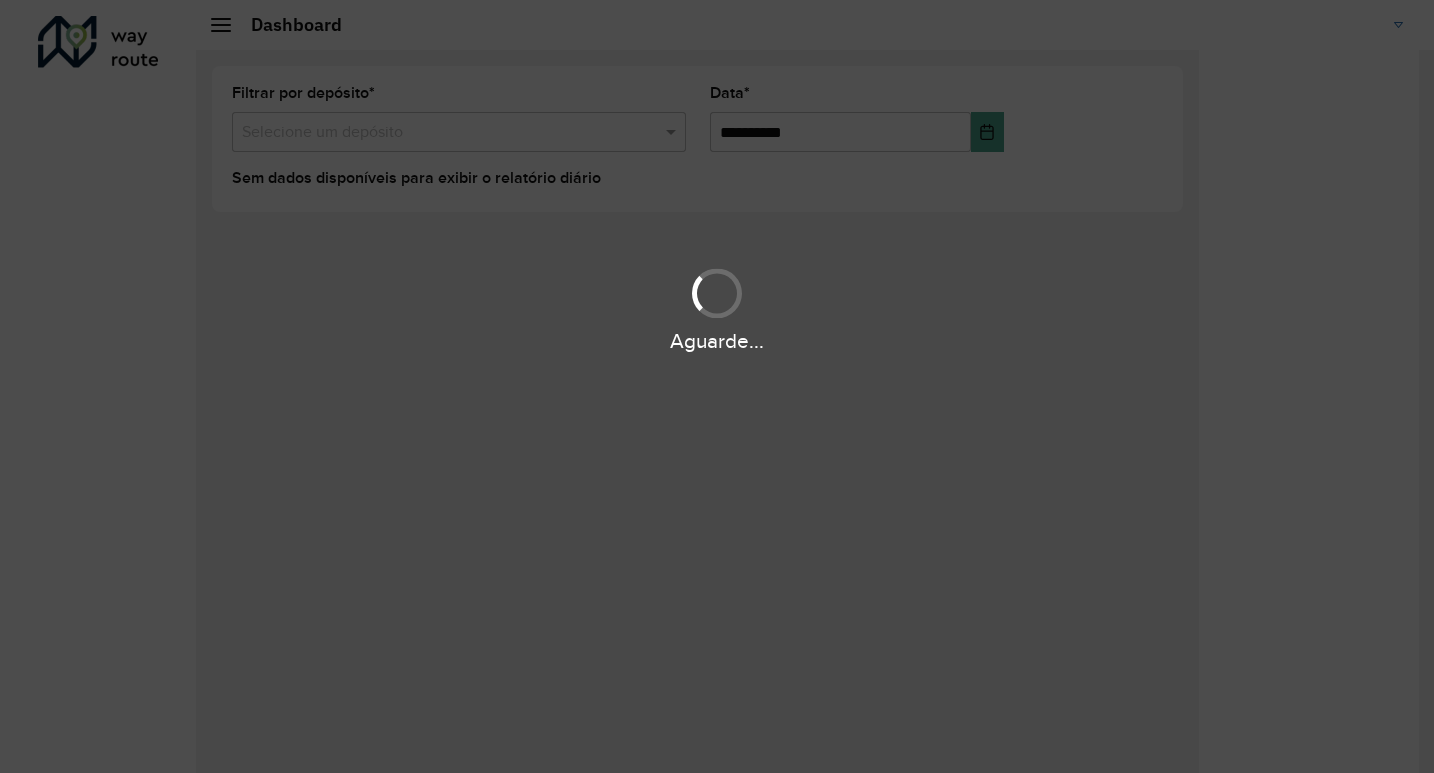 scroll, scrollTop: 0, scrollLeft: 0, axis: both 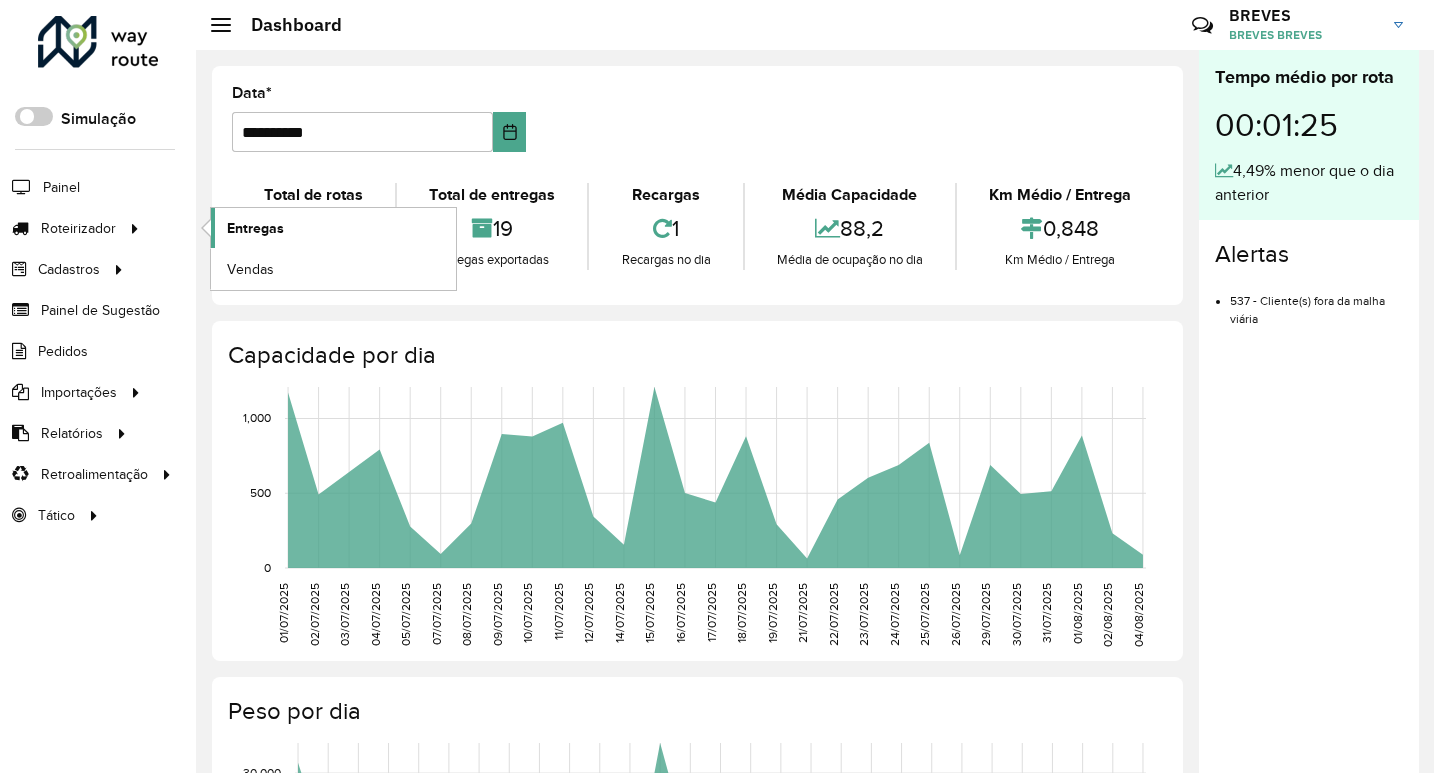 click on "Entregas" 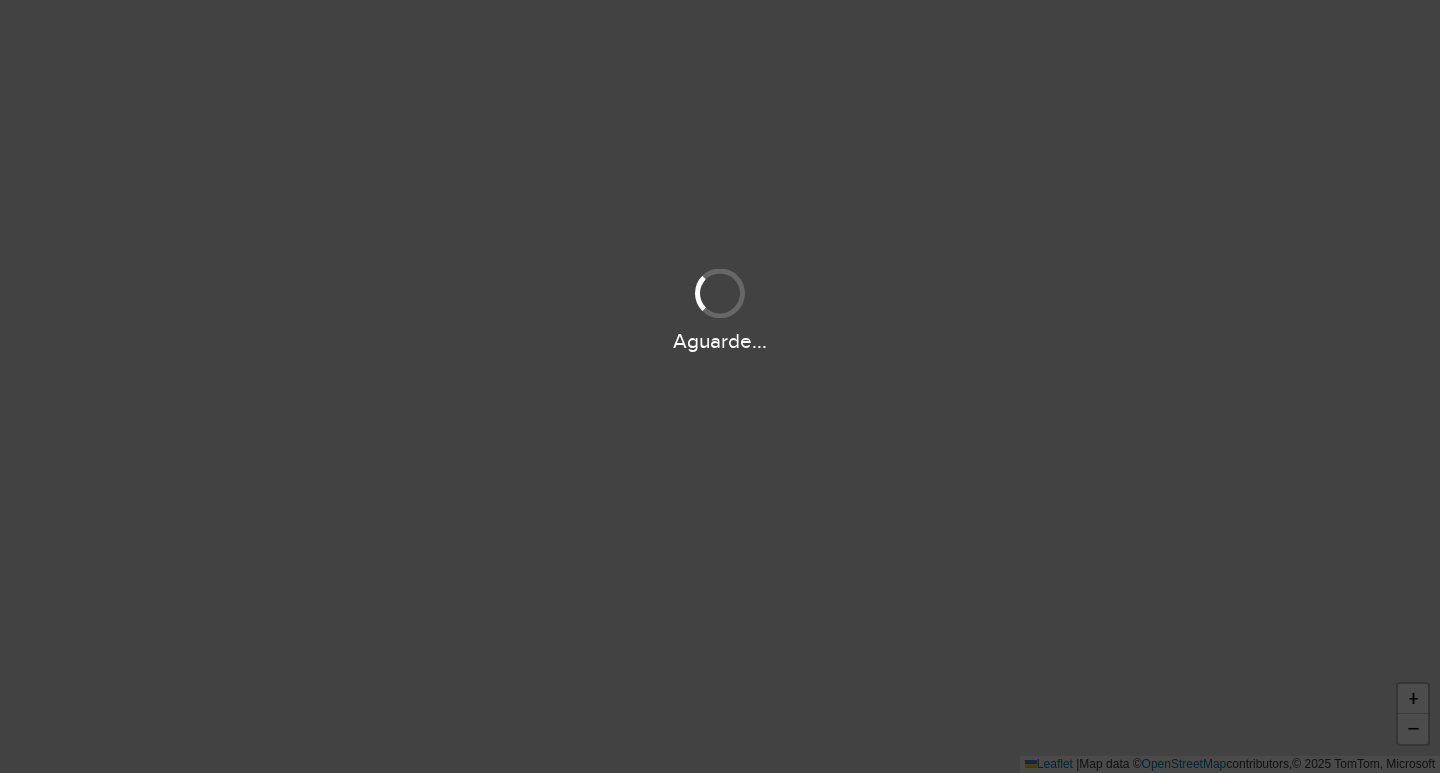 scroll, scrollTop: 0, scrollLeft: 0, axis: both 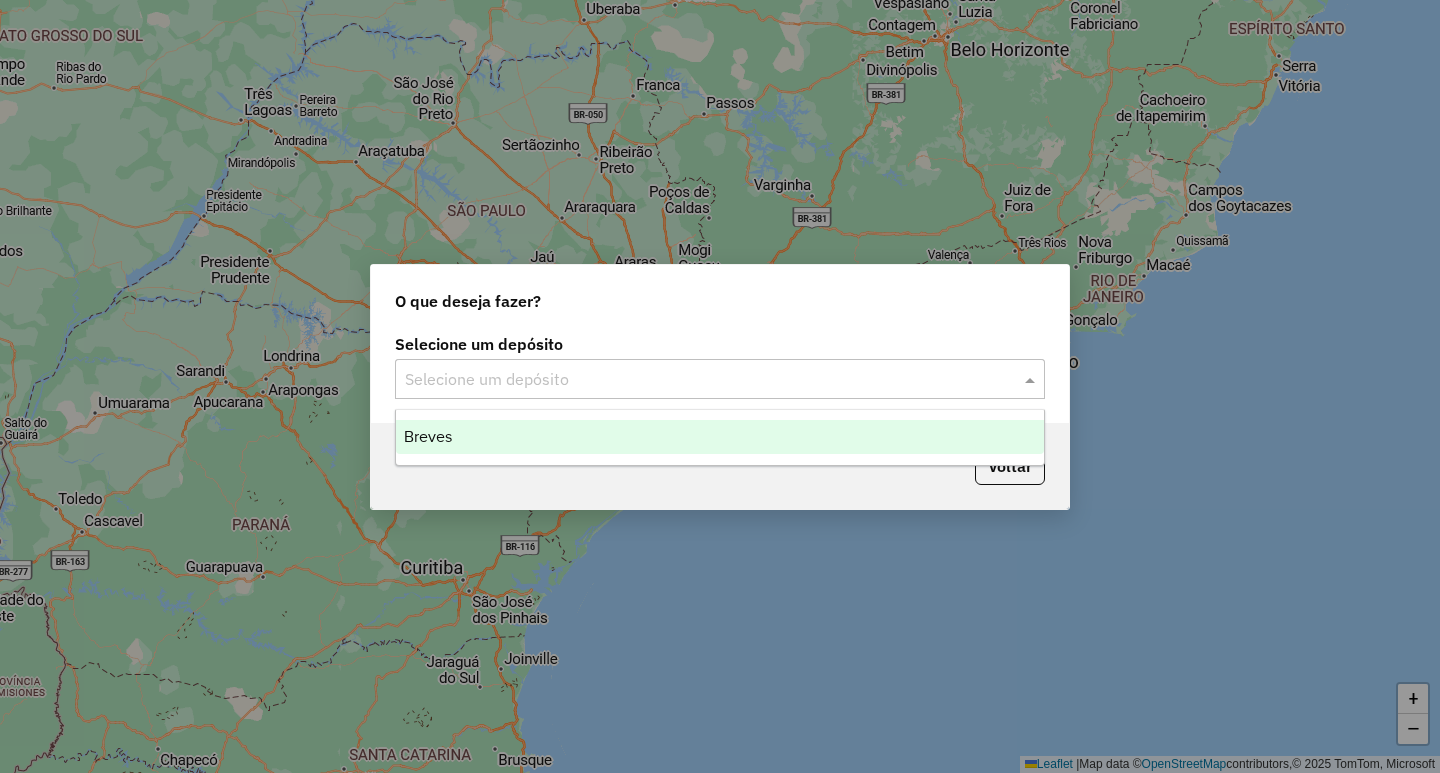 click on "Selecione um depósito" 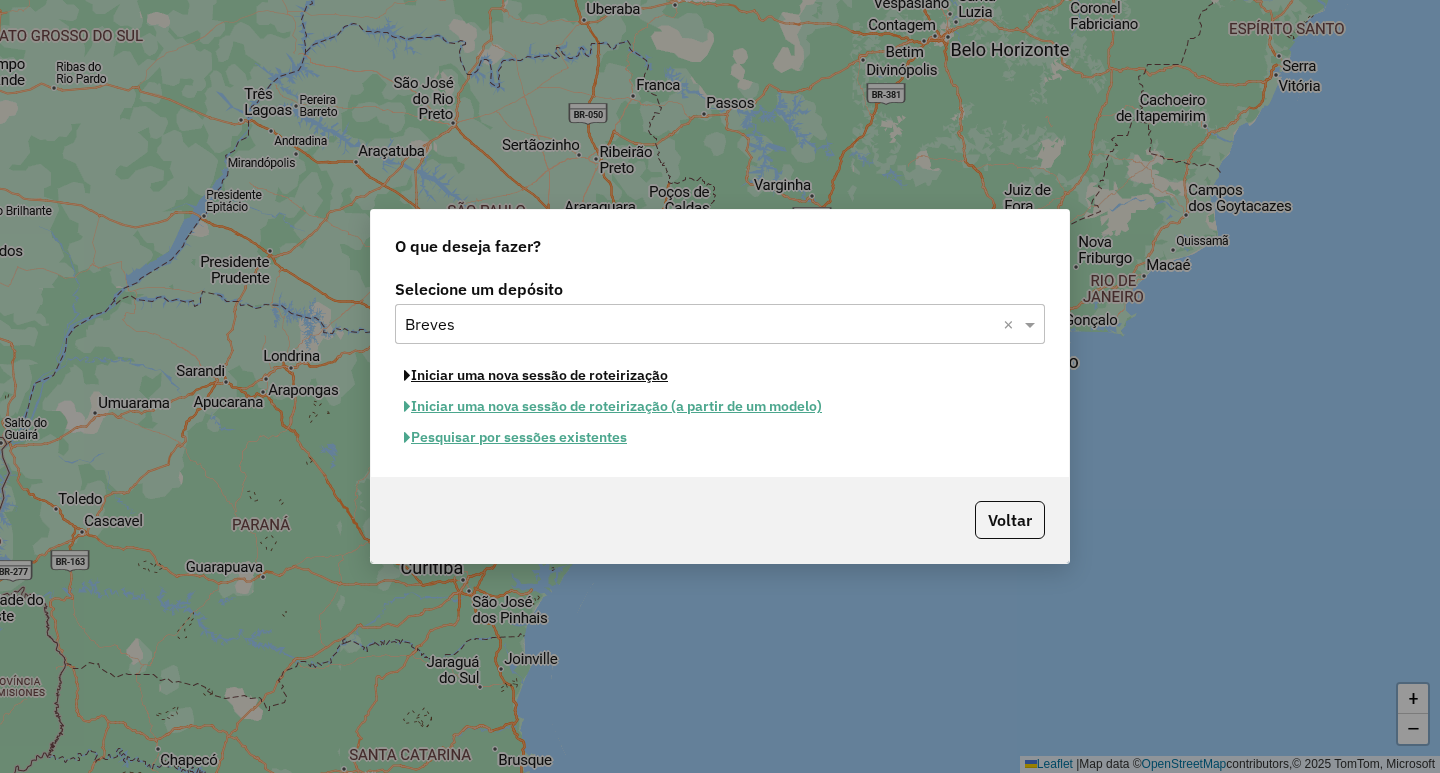 click on "Iniciar uma nova sessão de roteirização" 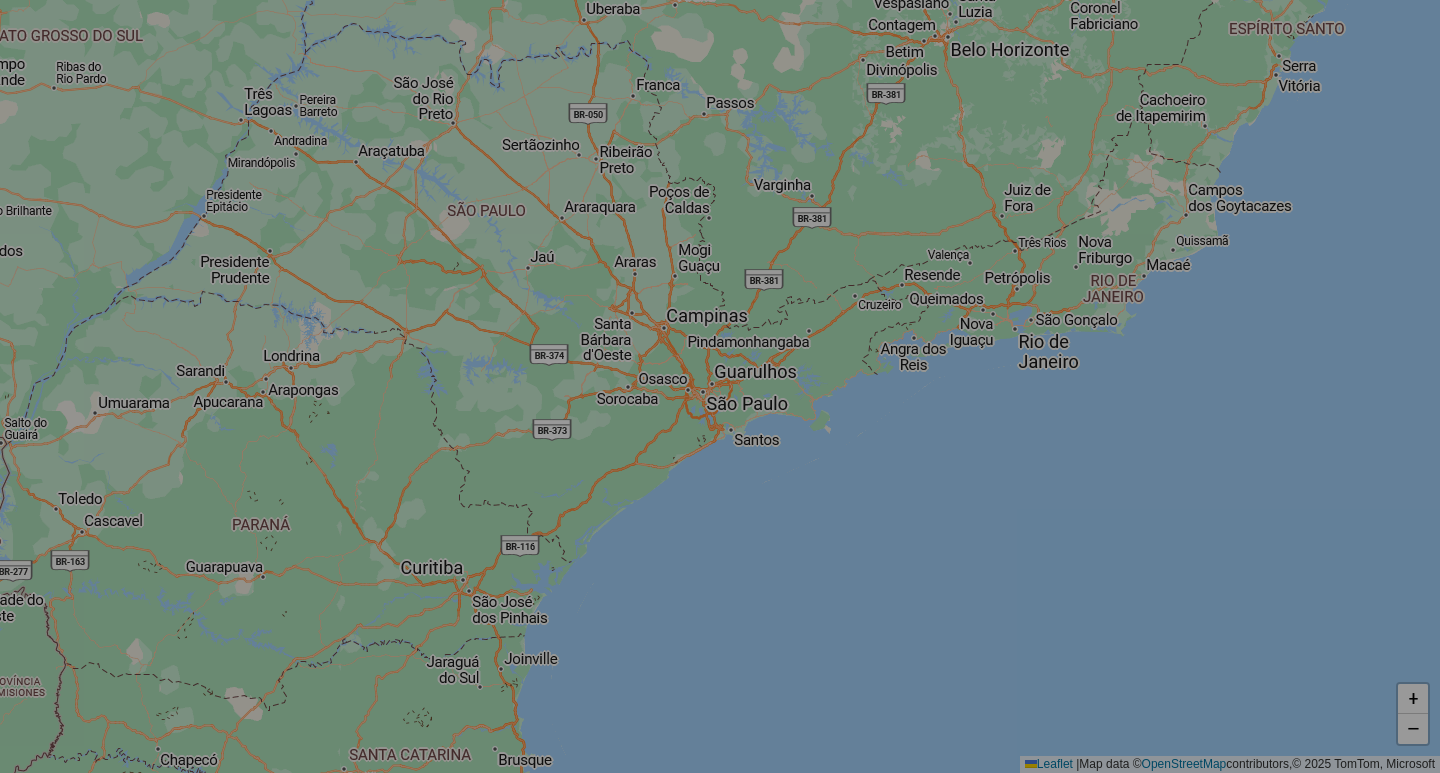 select on "*" 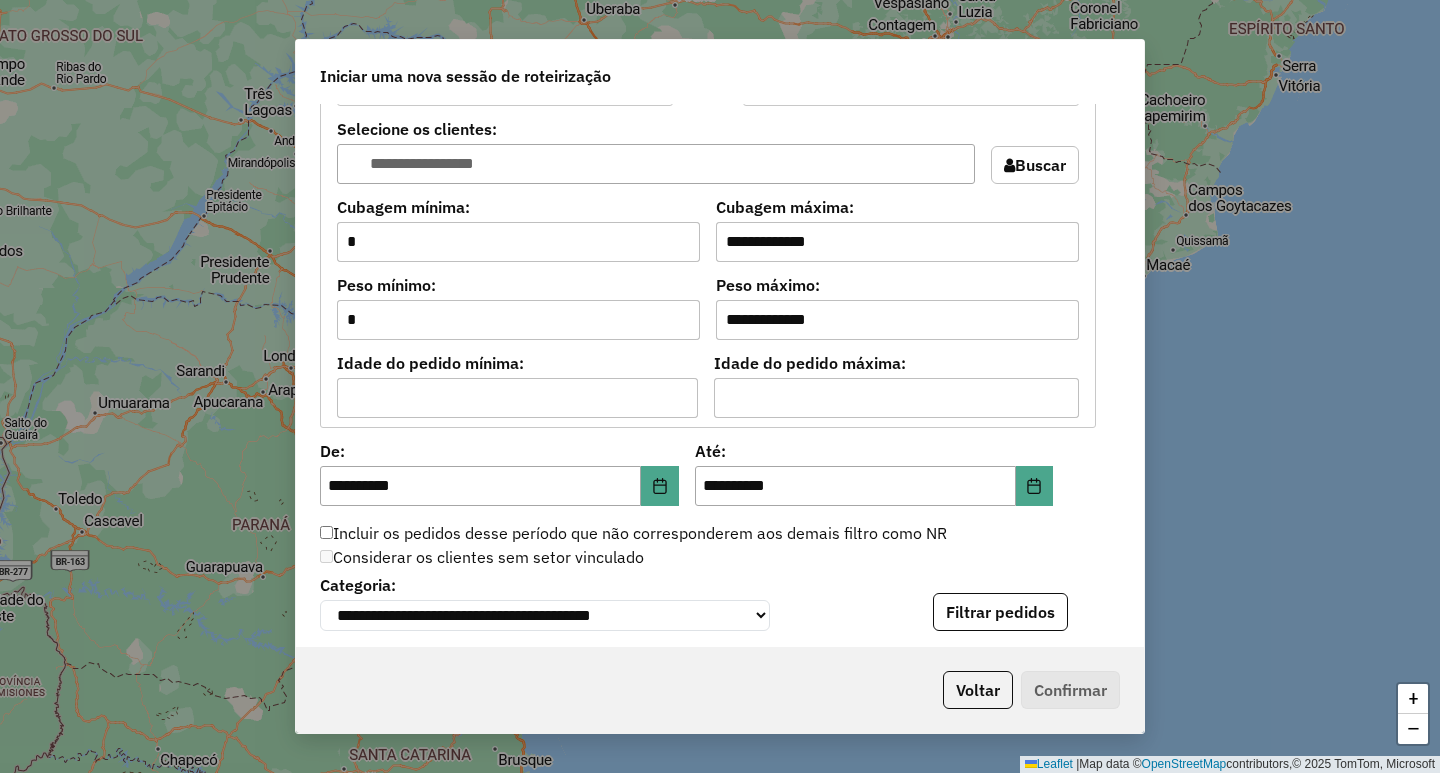 scroll, scrollTop: 1763, scrollLeft: 0, axis: vertical 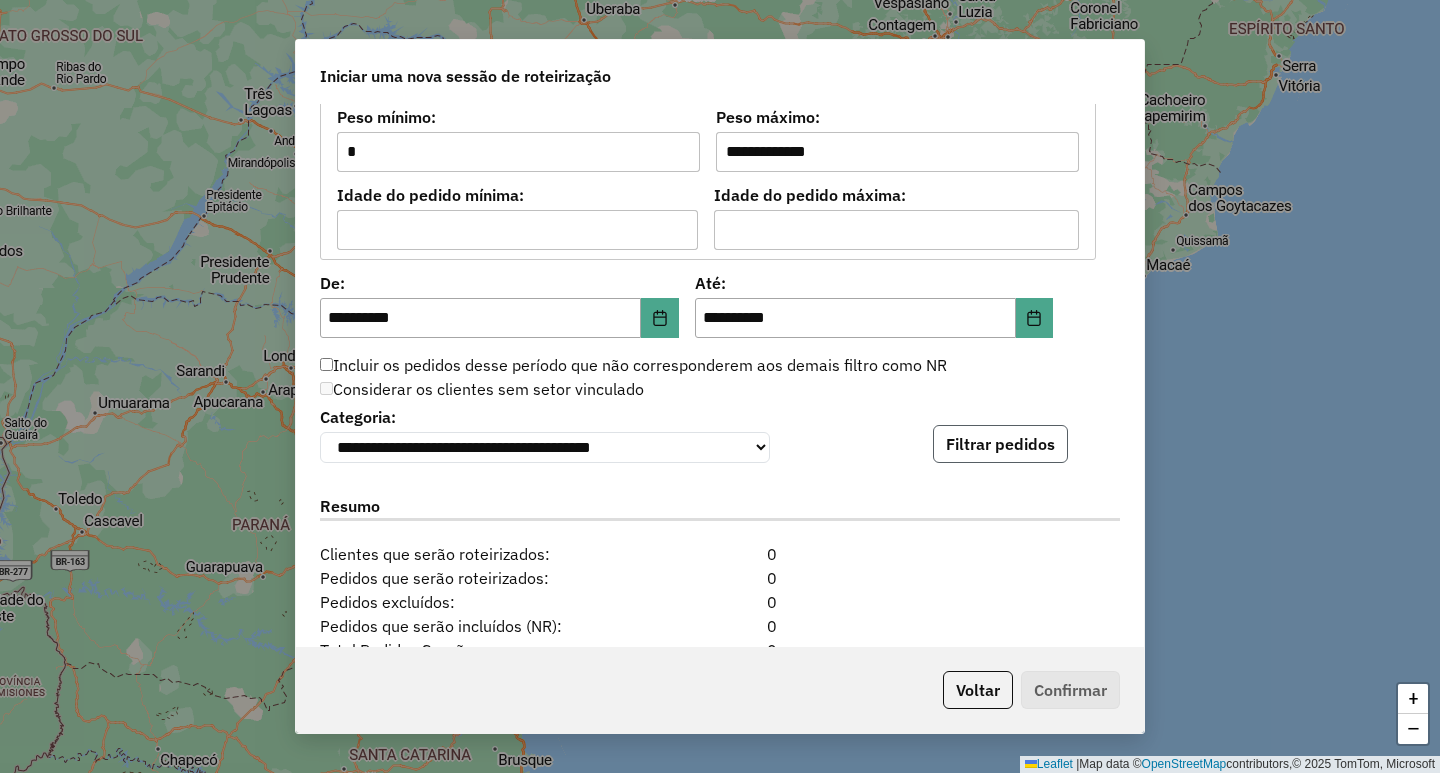 click on "Filtrar pedidos" 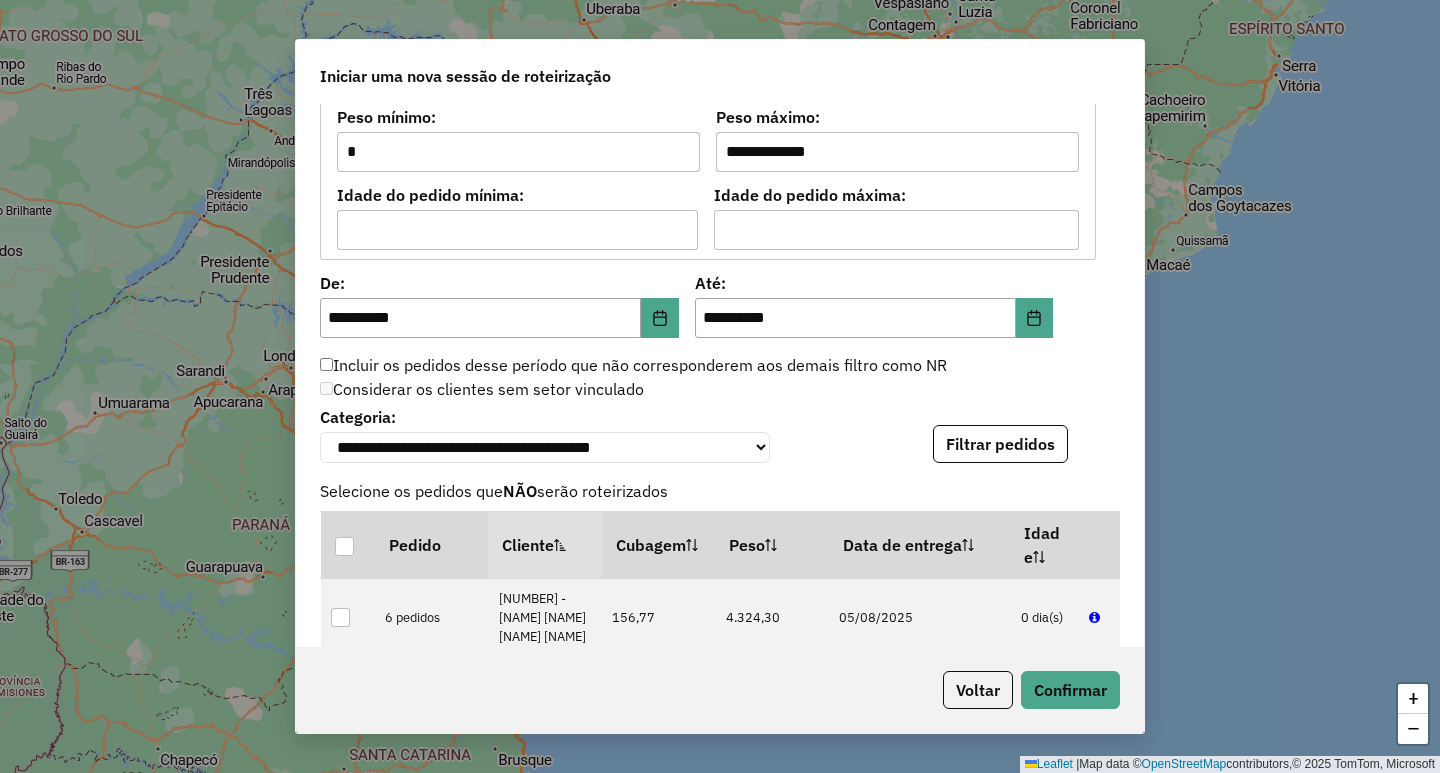 drag, startPoint x: 1144, startPoint y: 517, endPoint x: 1138, endPoint y: 558, distance: 41.4367 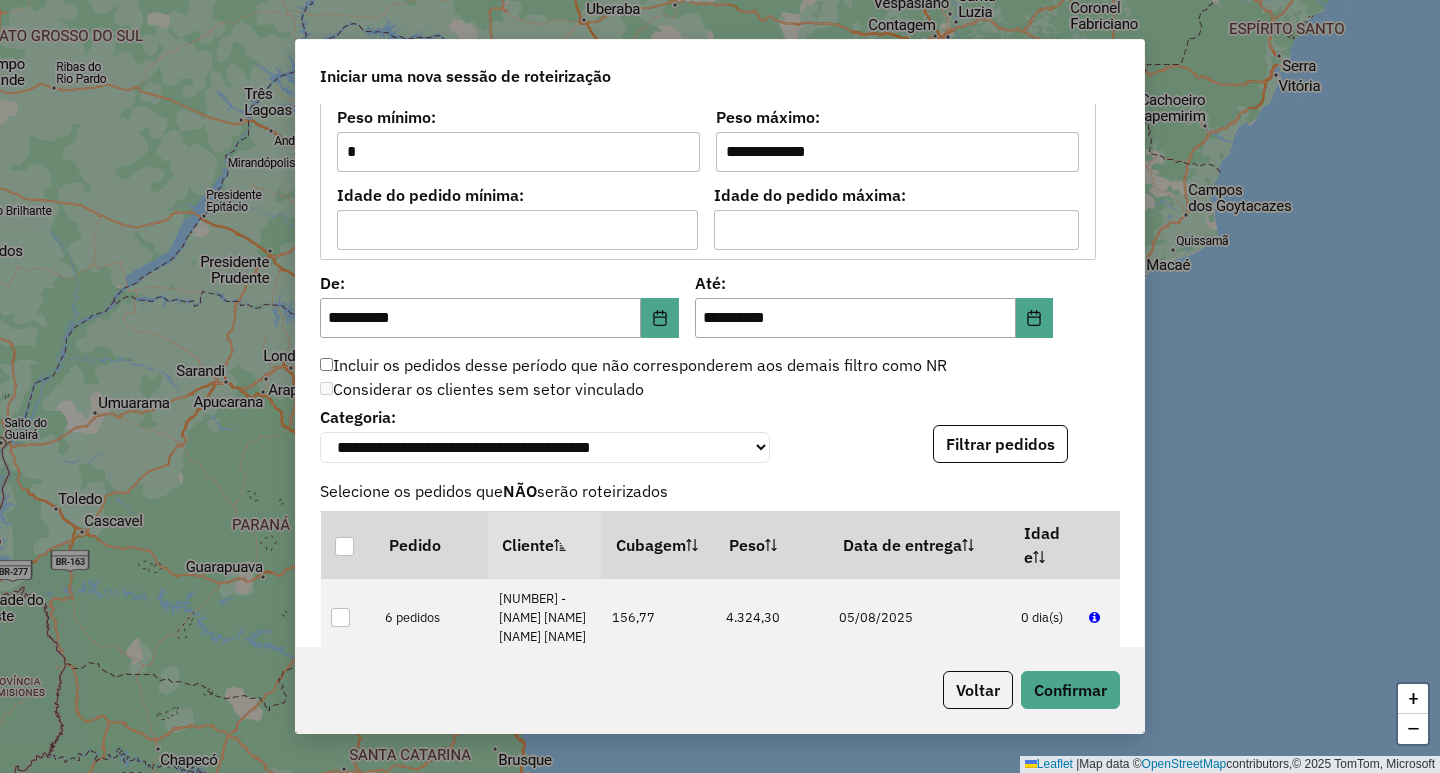 click on "**********" 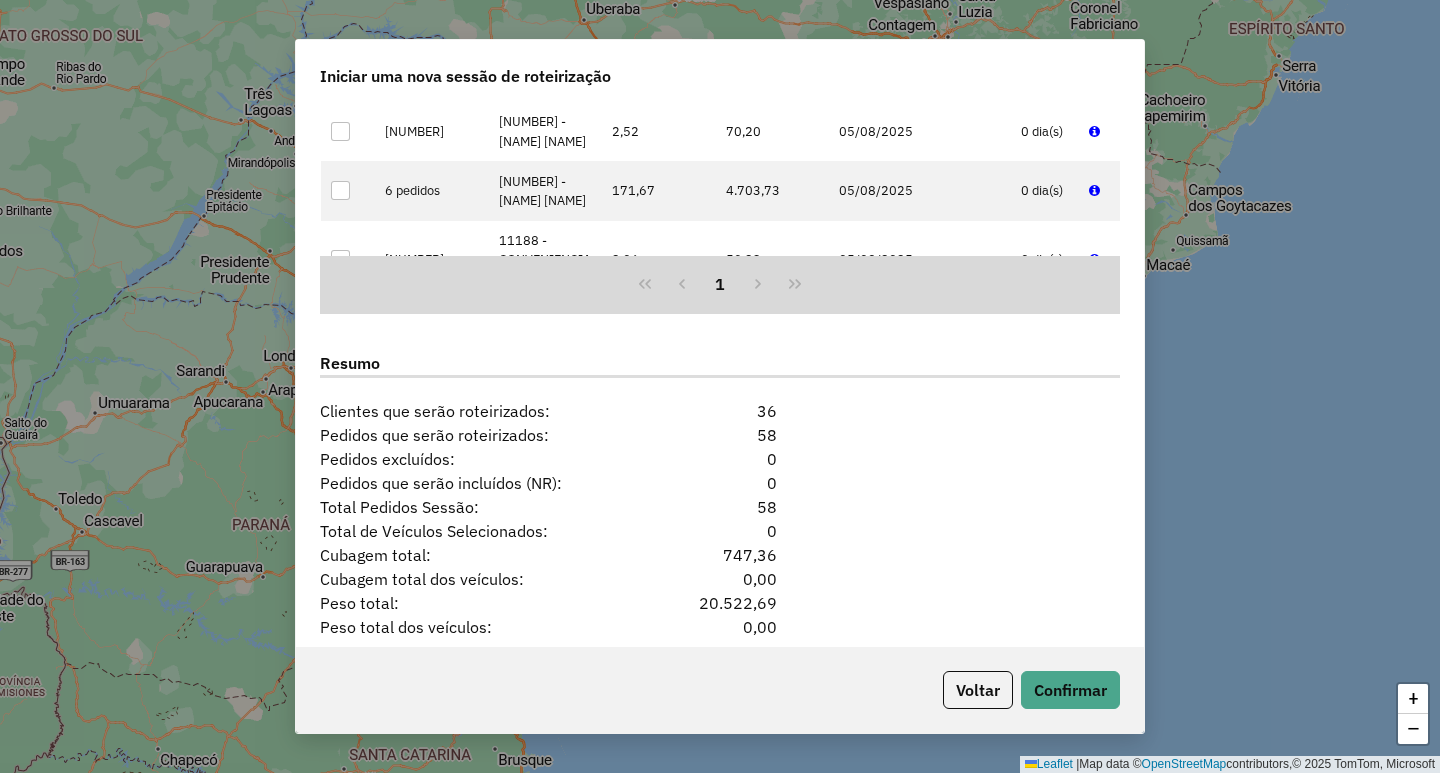 scroll, scrollTop: 2405, scrollLeft: 0, axis: vertical 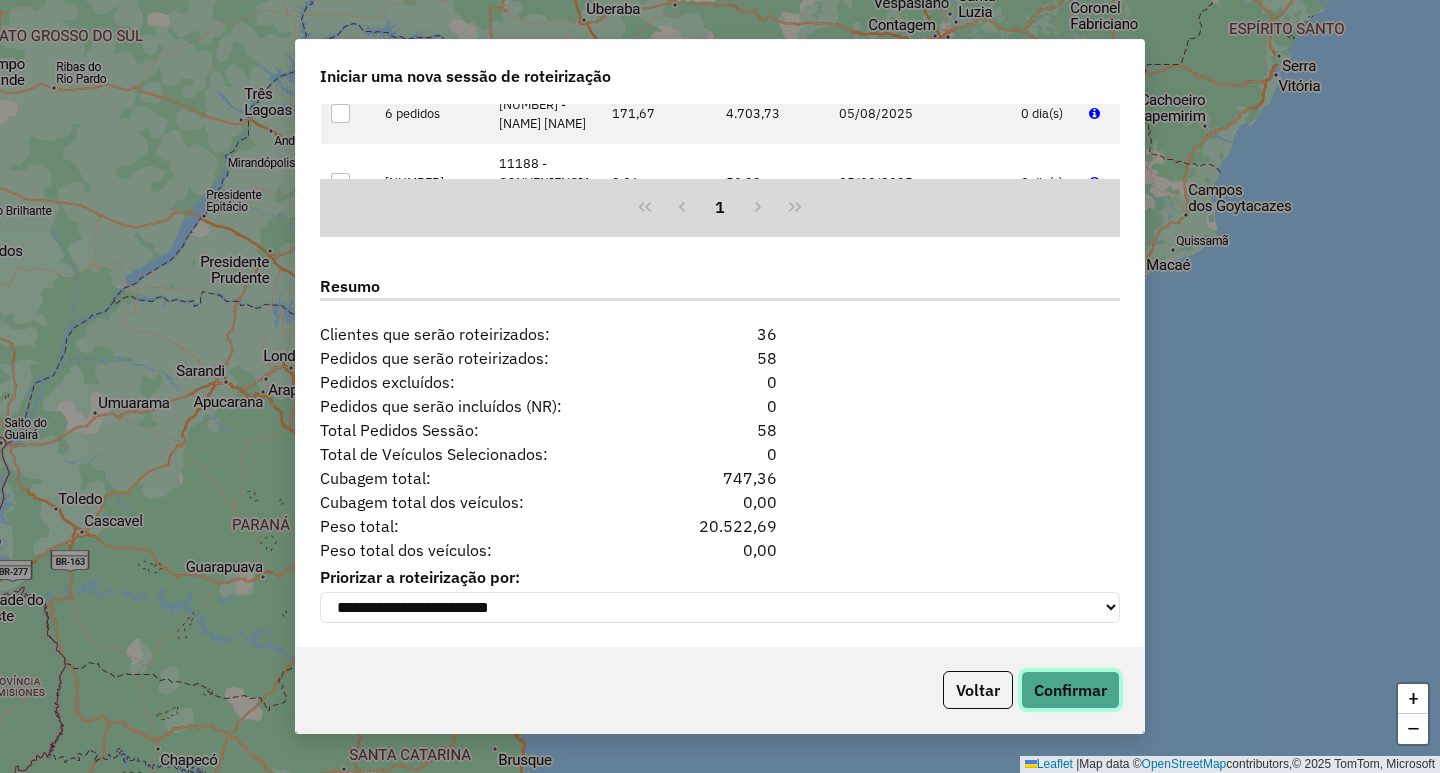 click on "Confirmar" 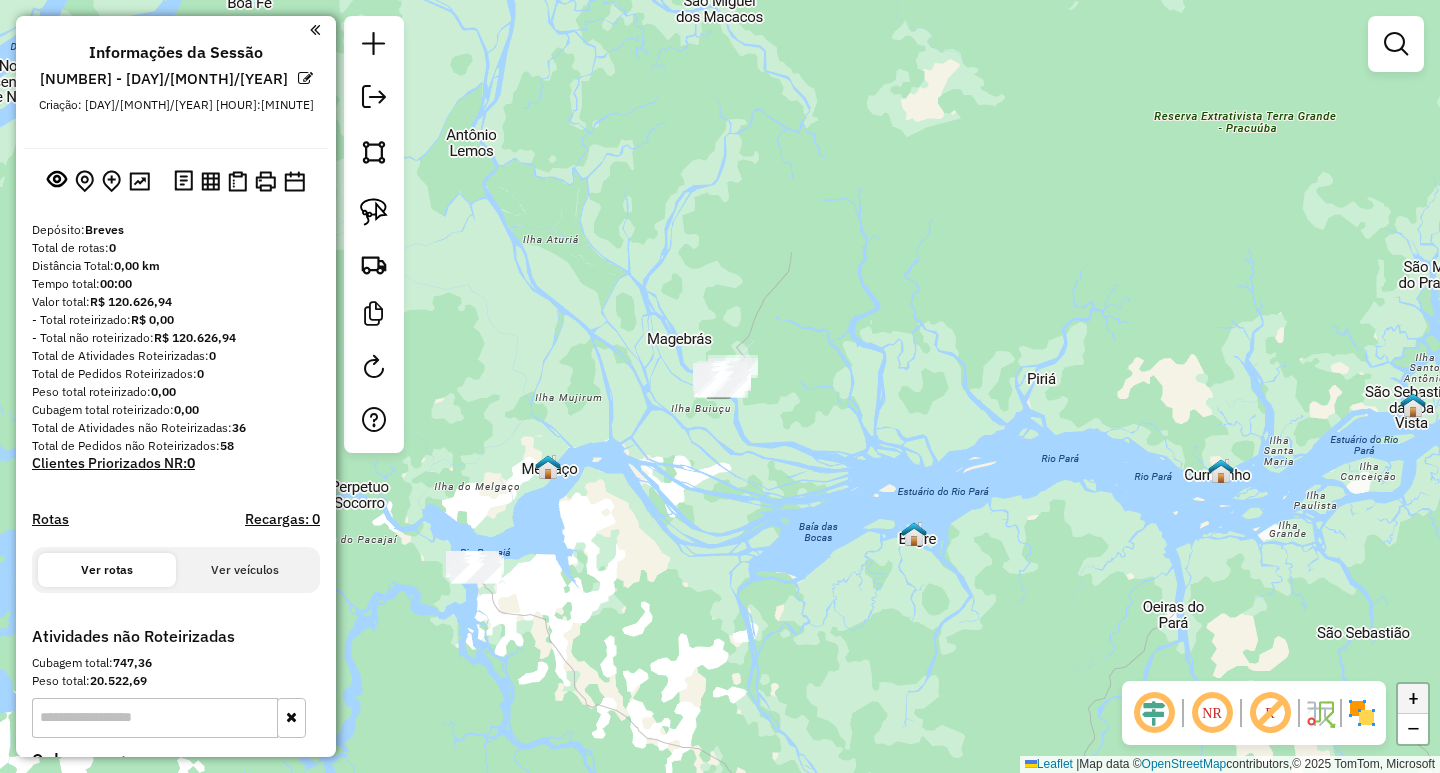 click on "+" 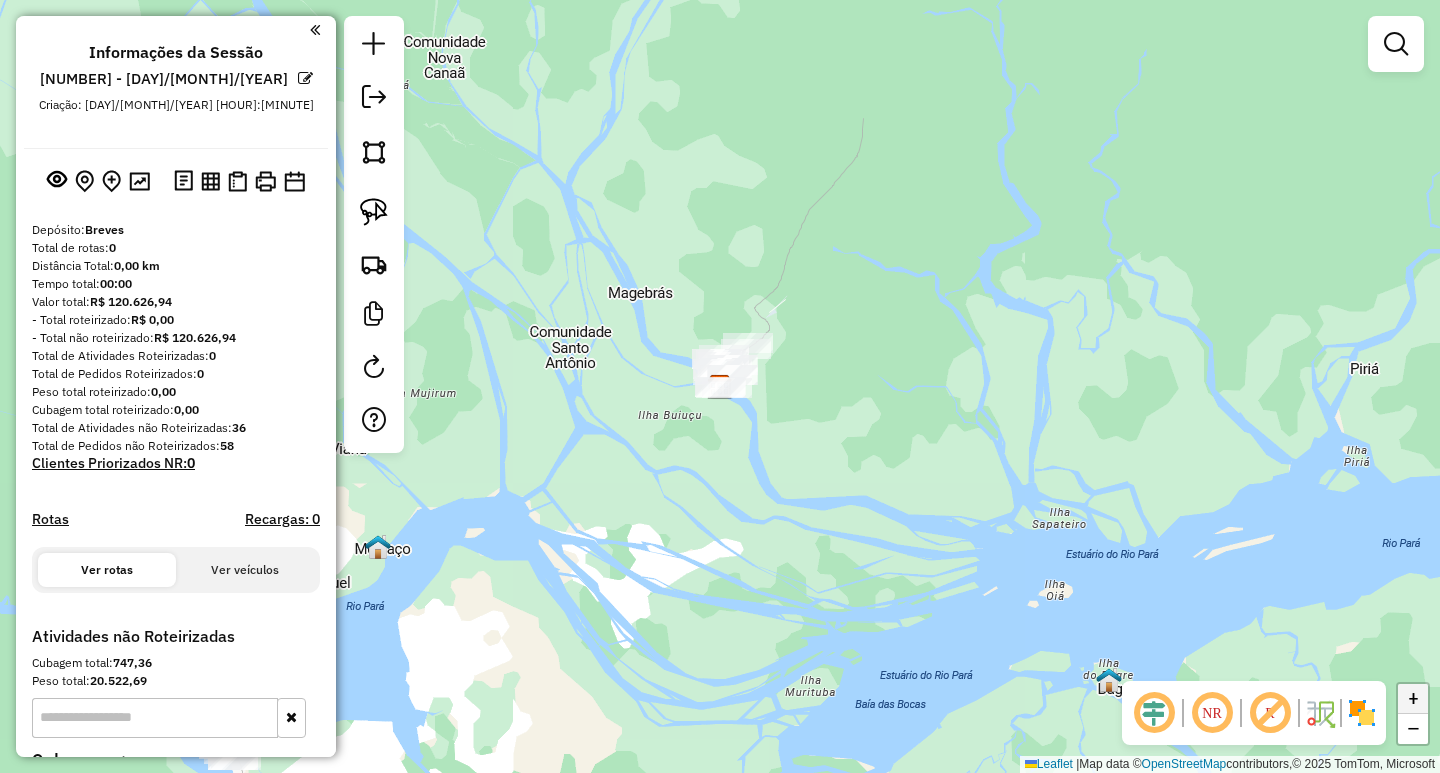 click on "+" 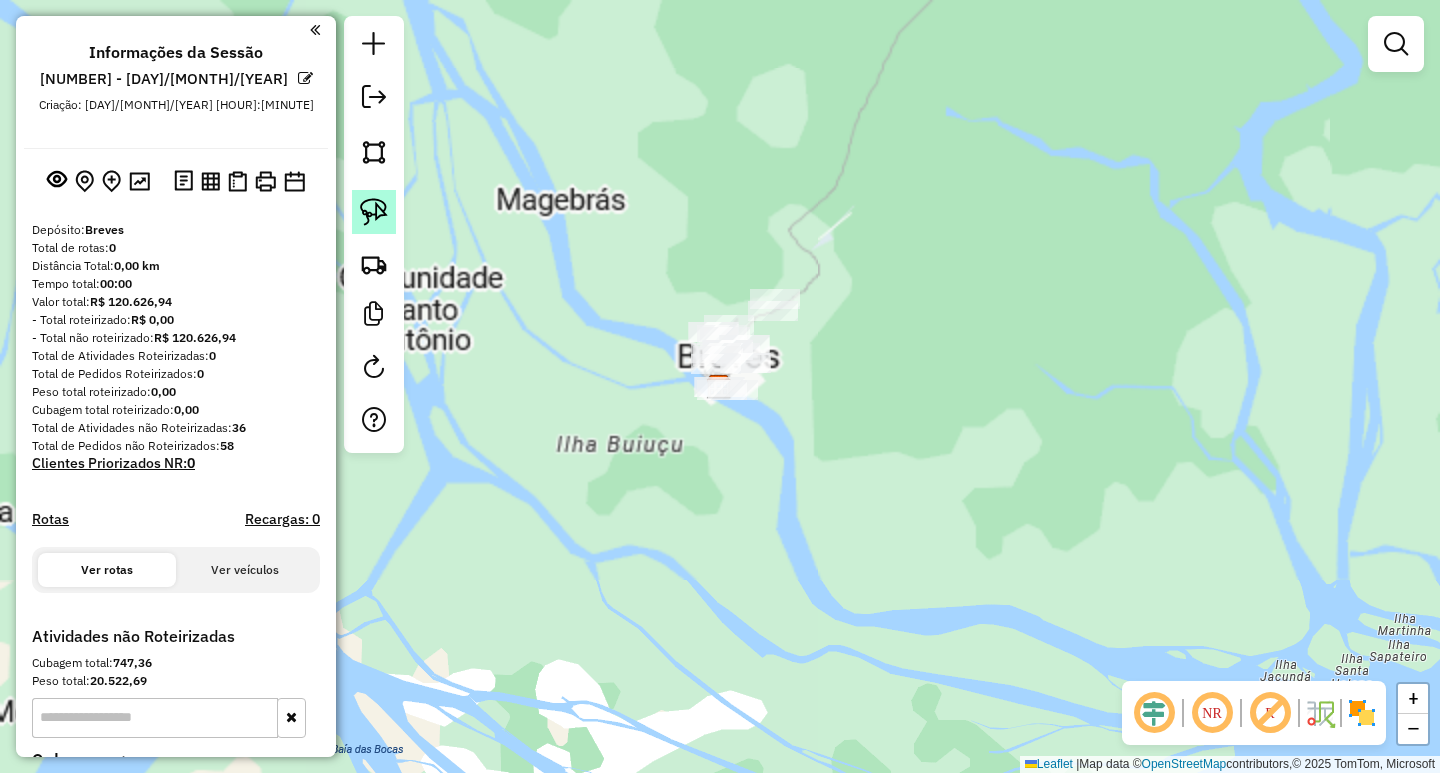 click 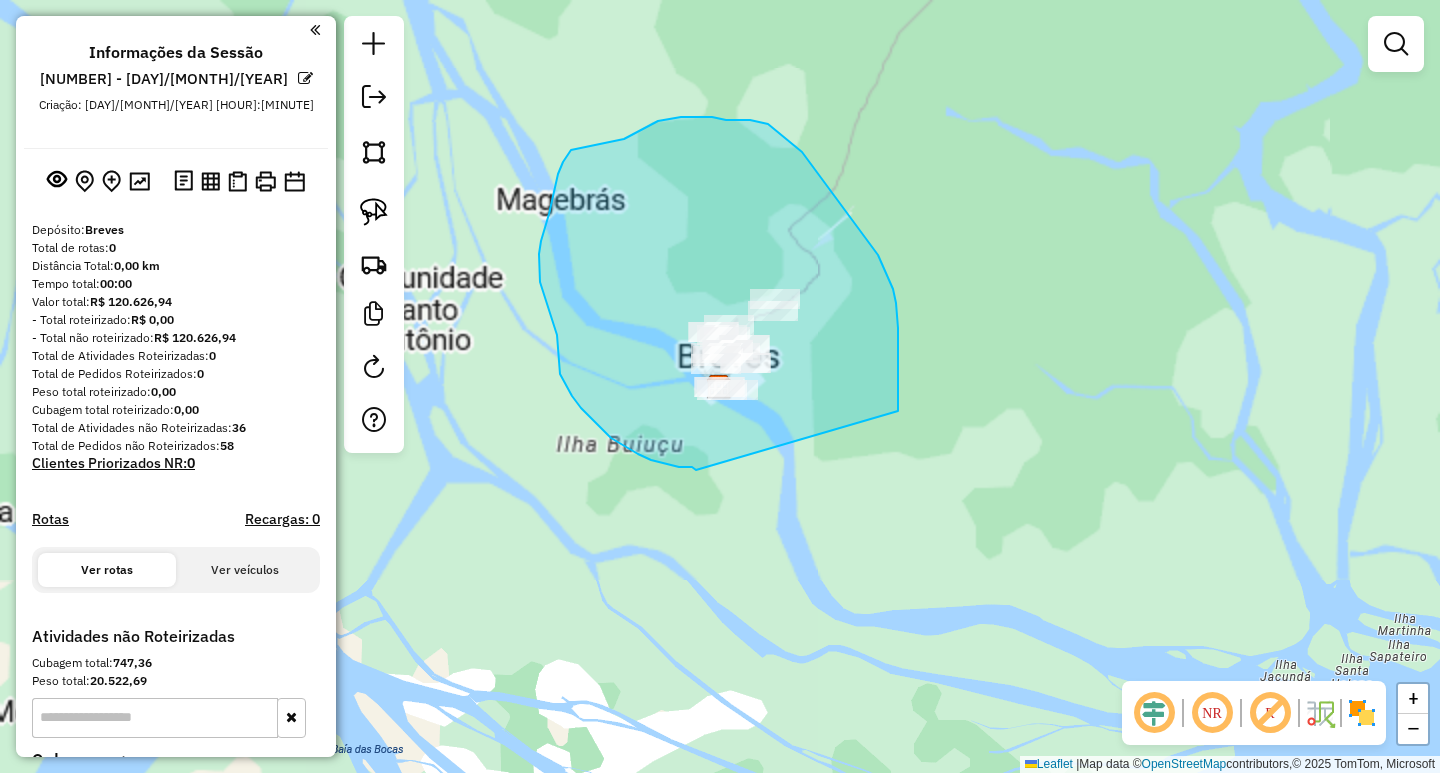 drag, startPoint x: 898, startPoint y: 411, endPoint x: 696, endPoint y: 470, distance: 210.44002 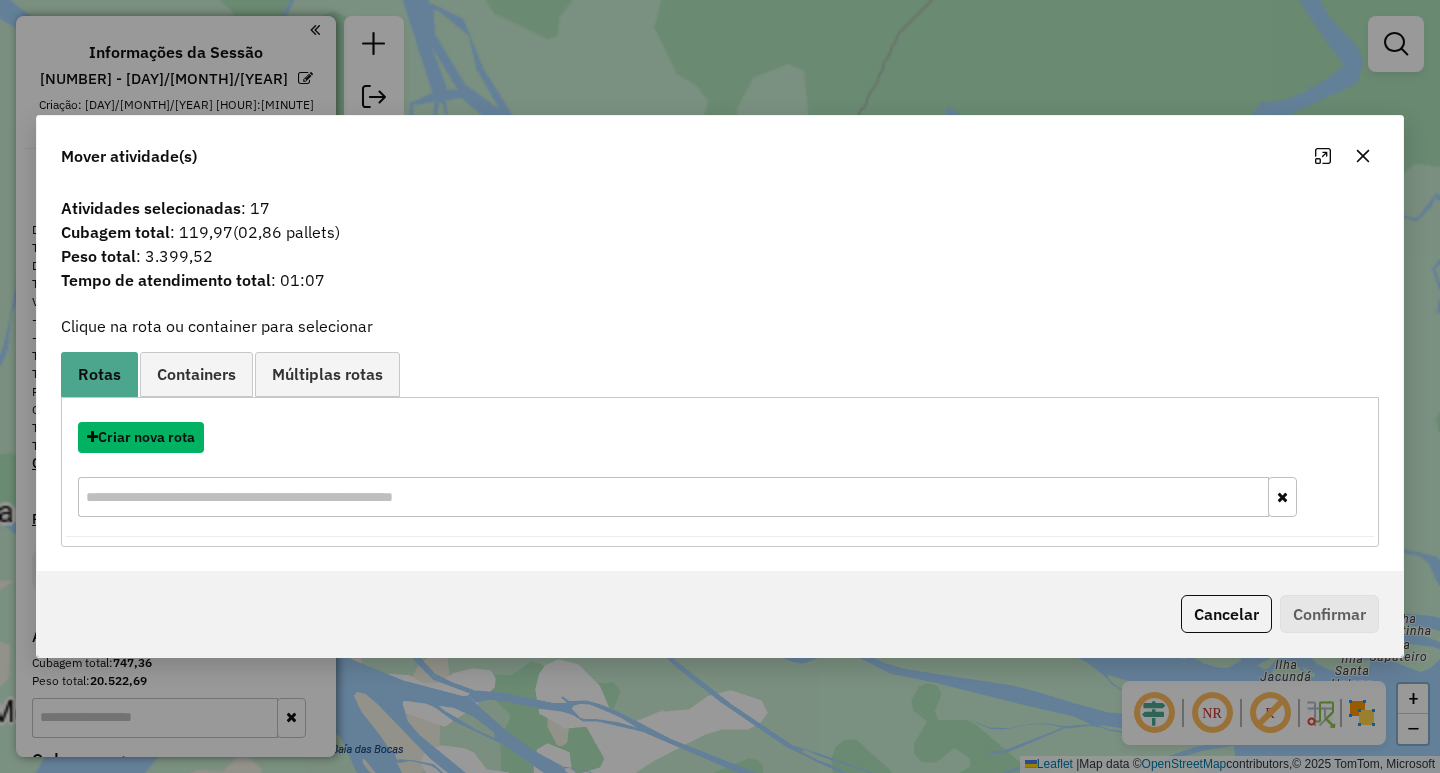 click on "Criar nova rota" at bounding box center [141, 437] 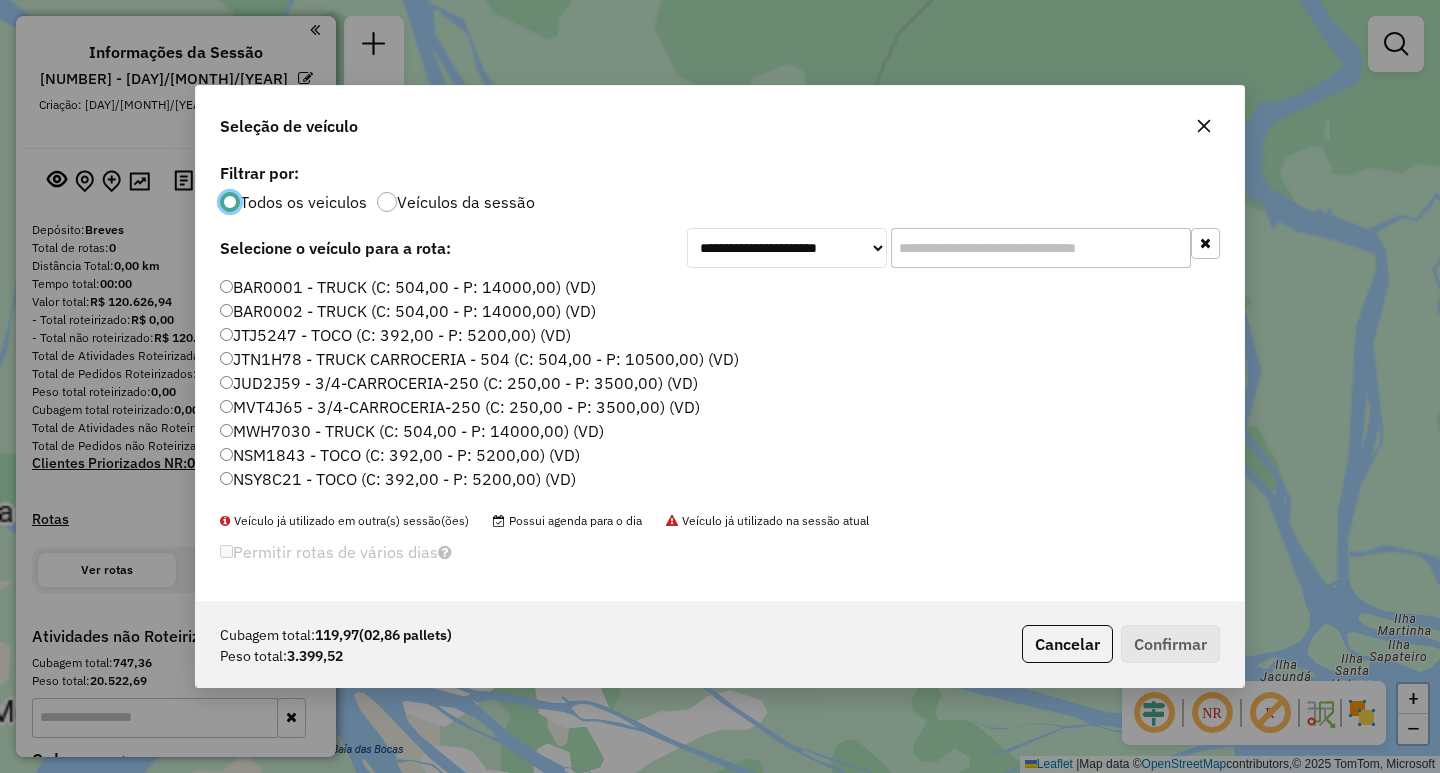 scroll, scrollTop: 11, scrollLeft: 6, axis: both 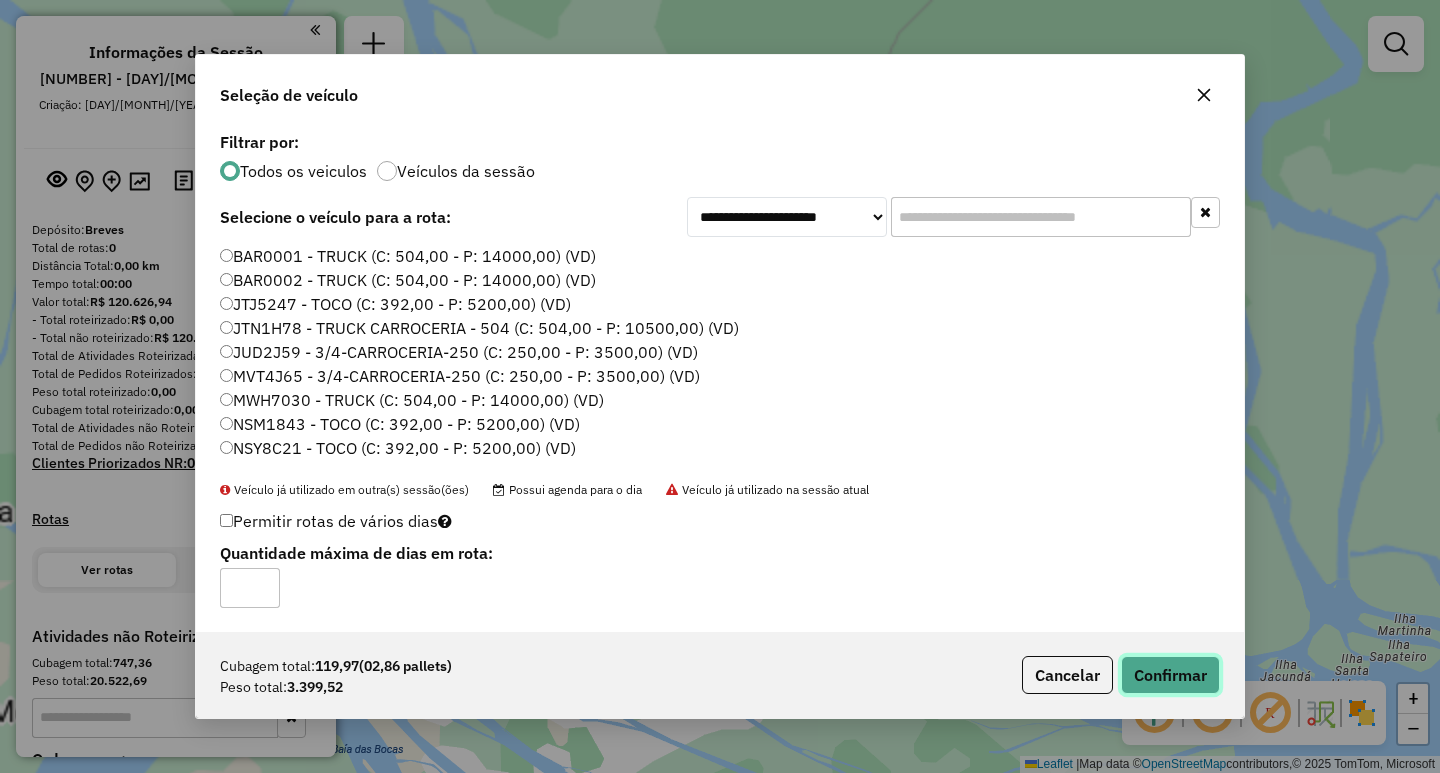 click on "Confirmar" 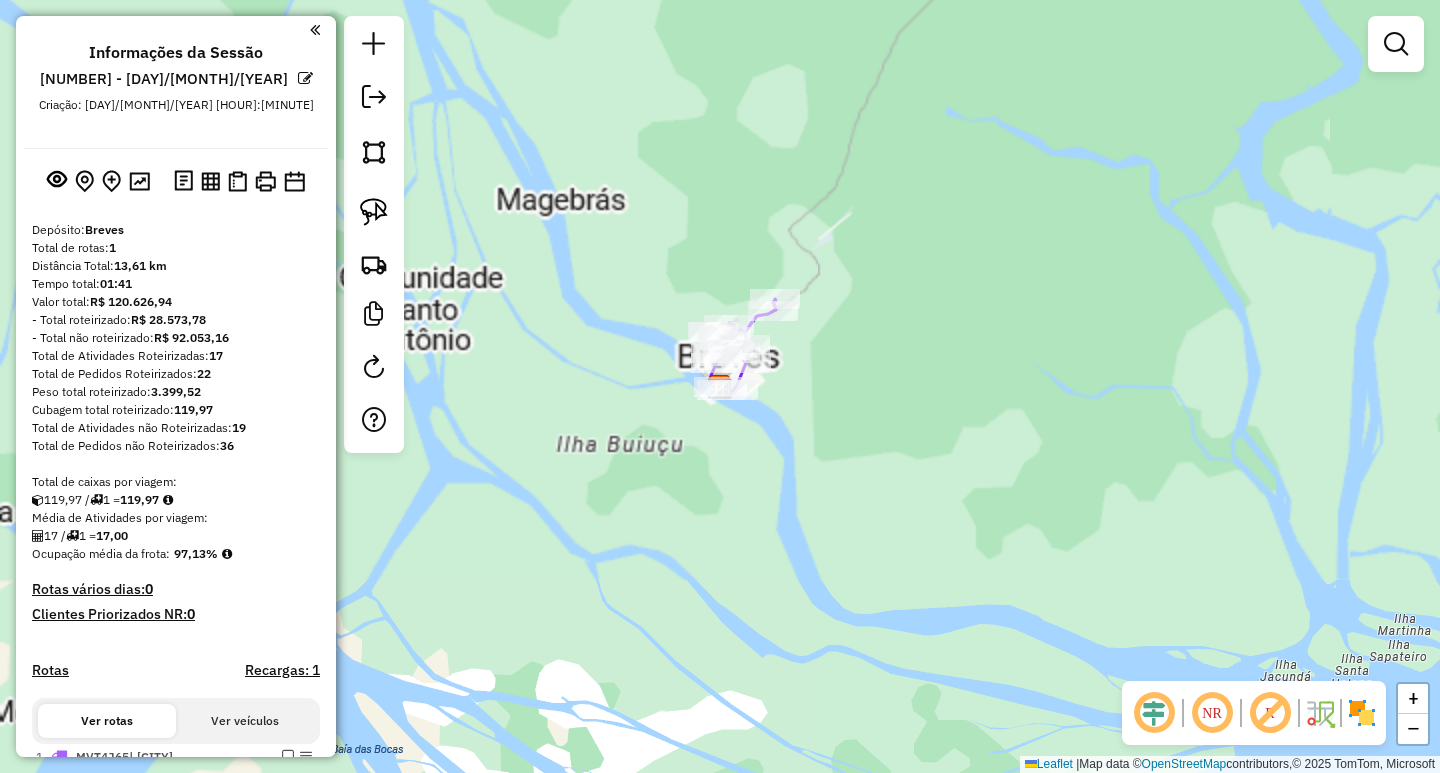 click on "+ −" 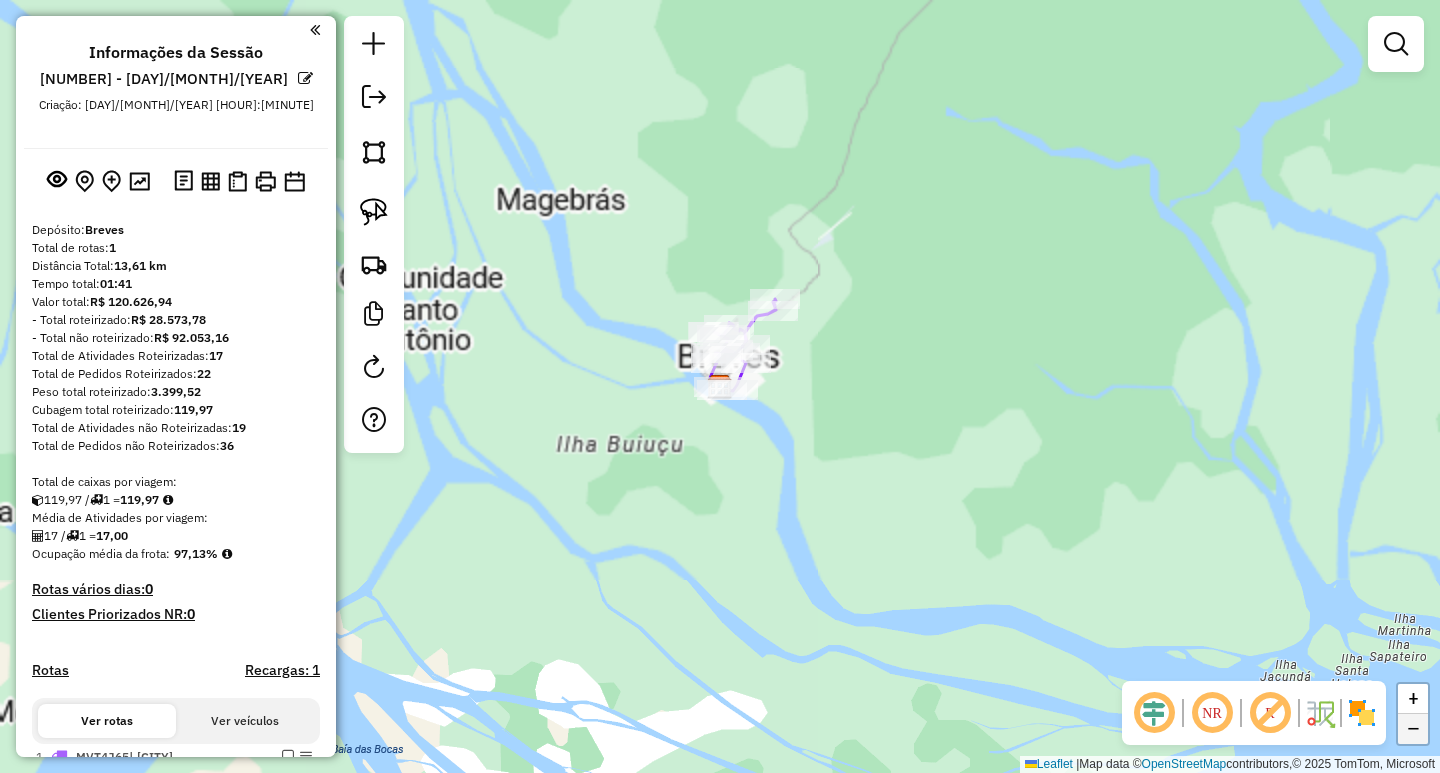 click on "−" 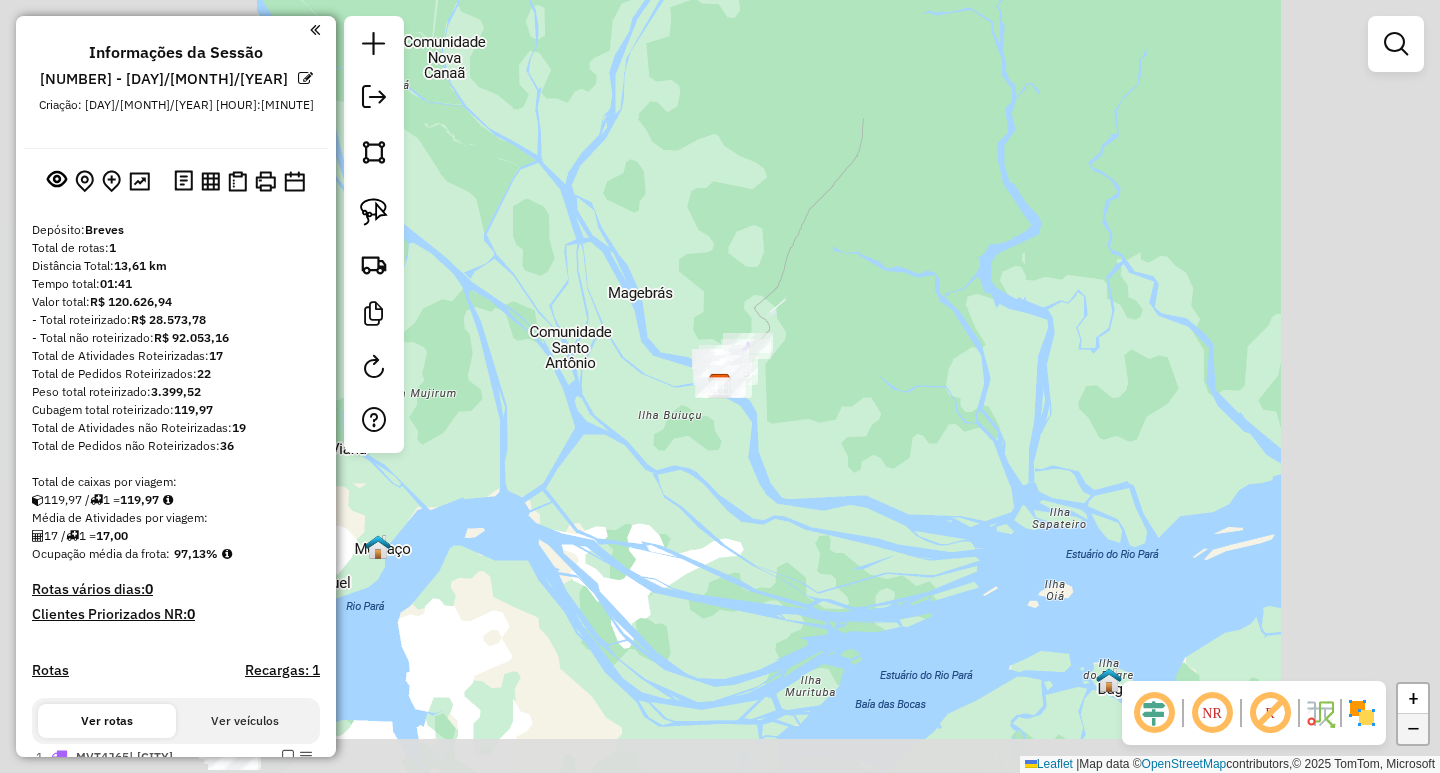 click on "−" 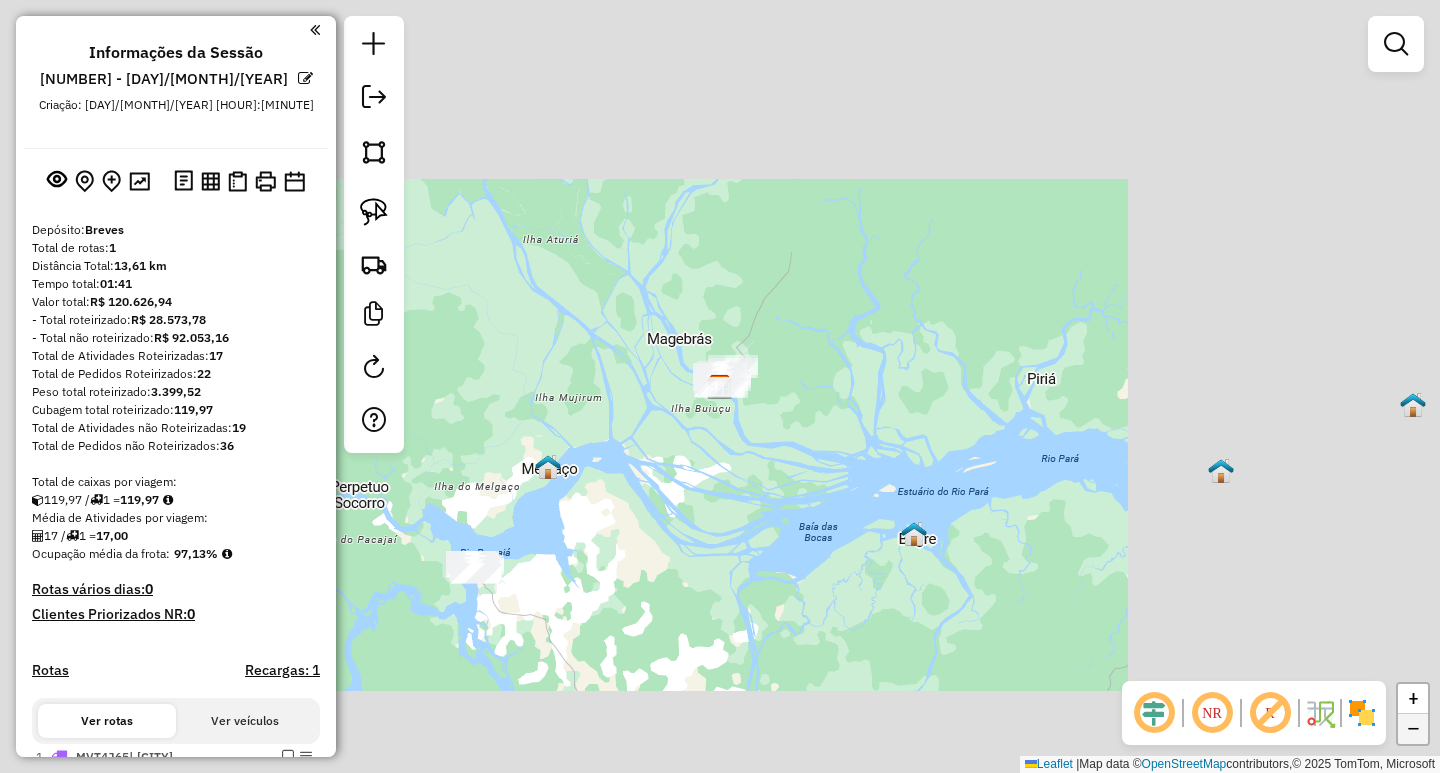 click on "−" 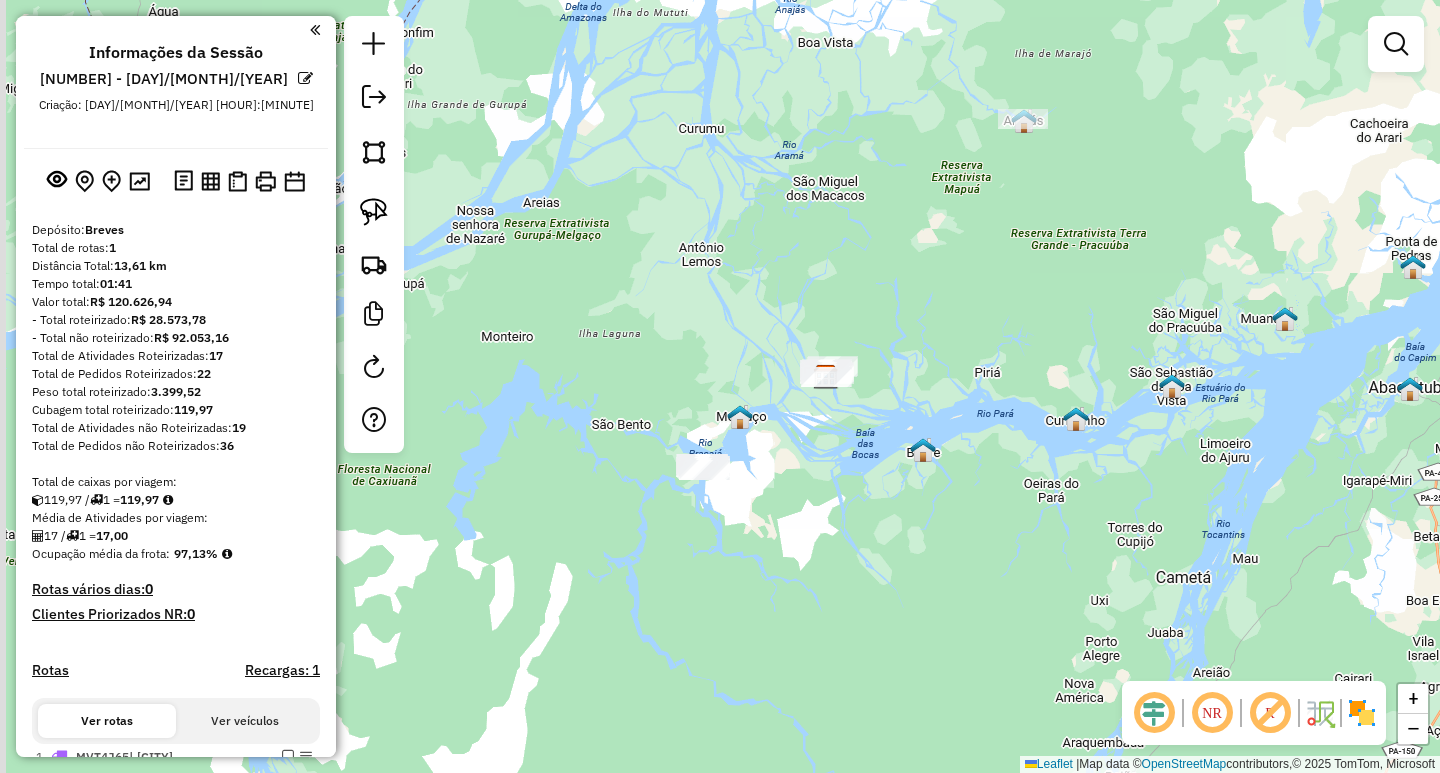 drag, startPoint x: 607, startPoint y: 515, endPoint x: 763, endPoint y: 502, distance: 156.54073 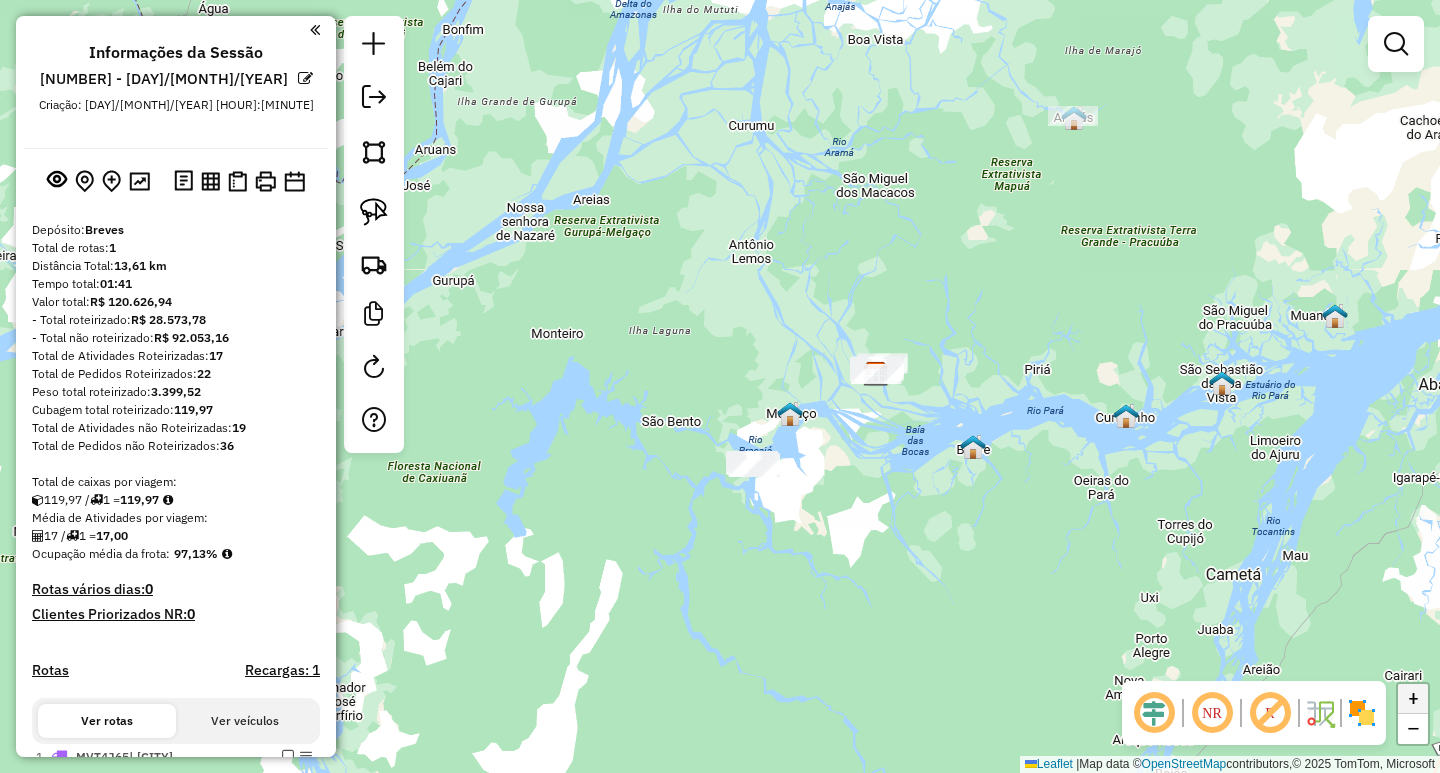 click on "+" 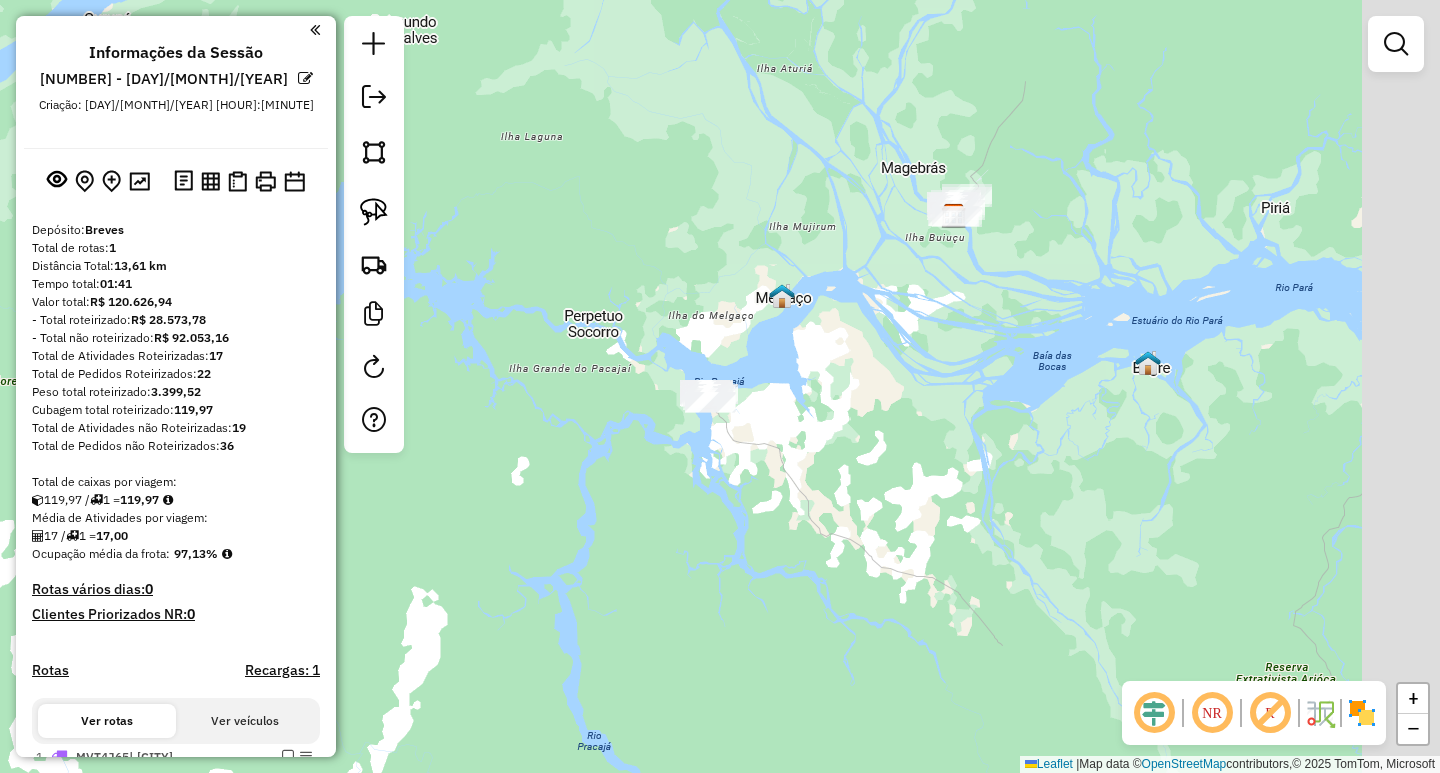 drag, startPoint x: 934, startPoint y: 600, endPoint x: 856, endPoint y: 455, distance: 164.64812 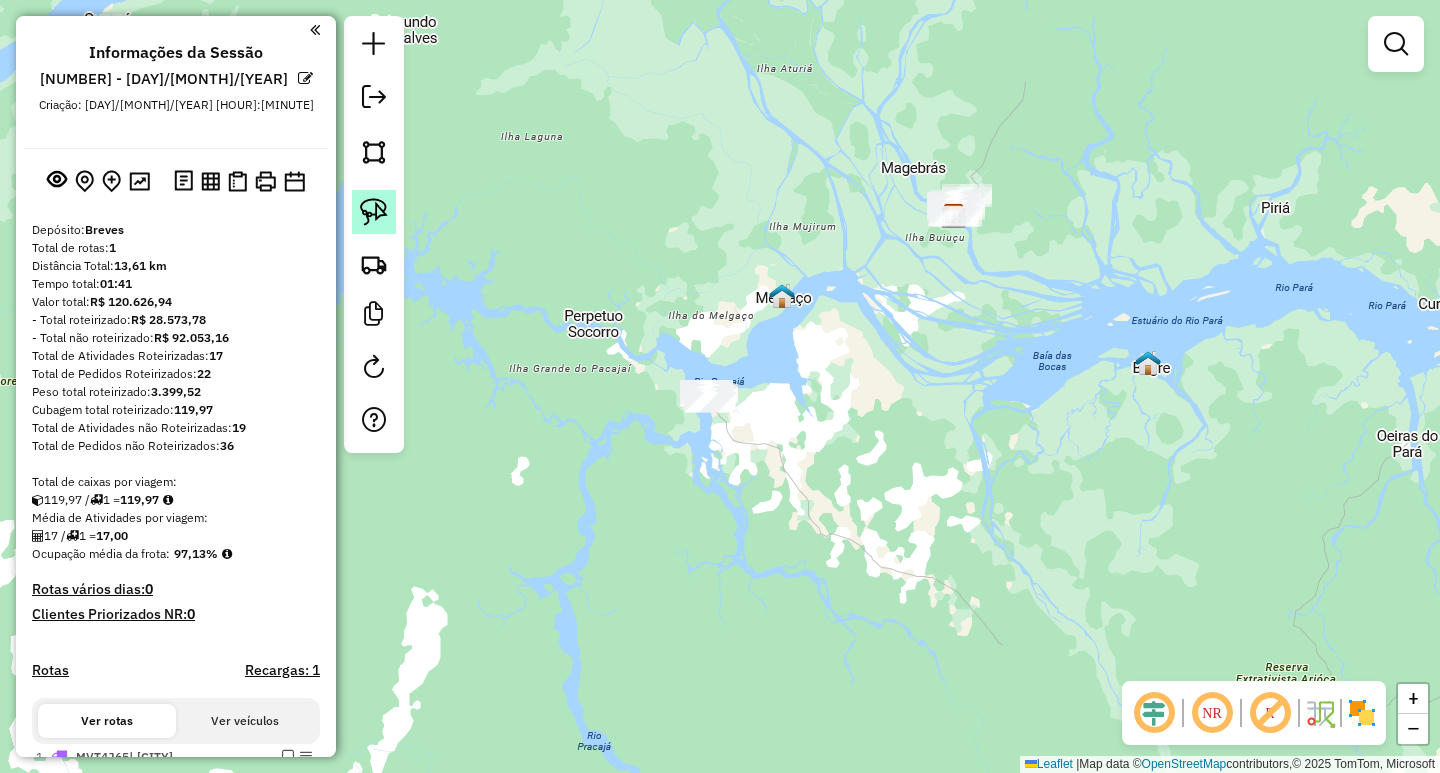 click 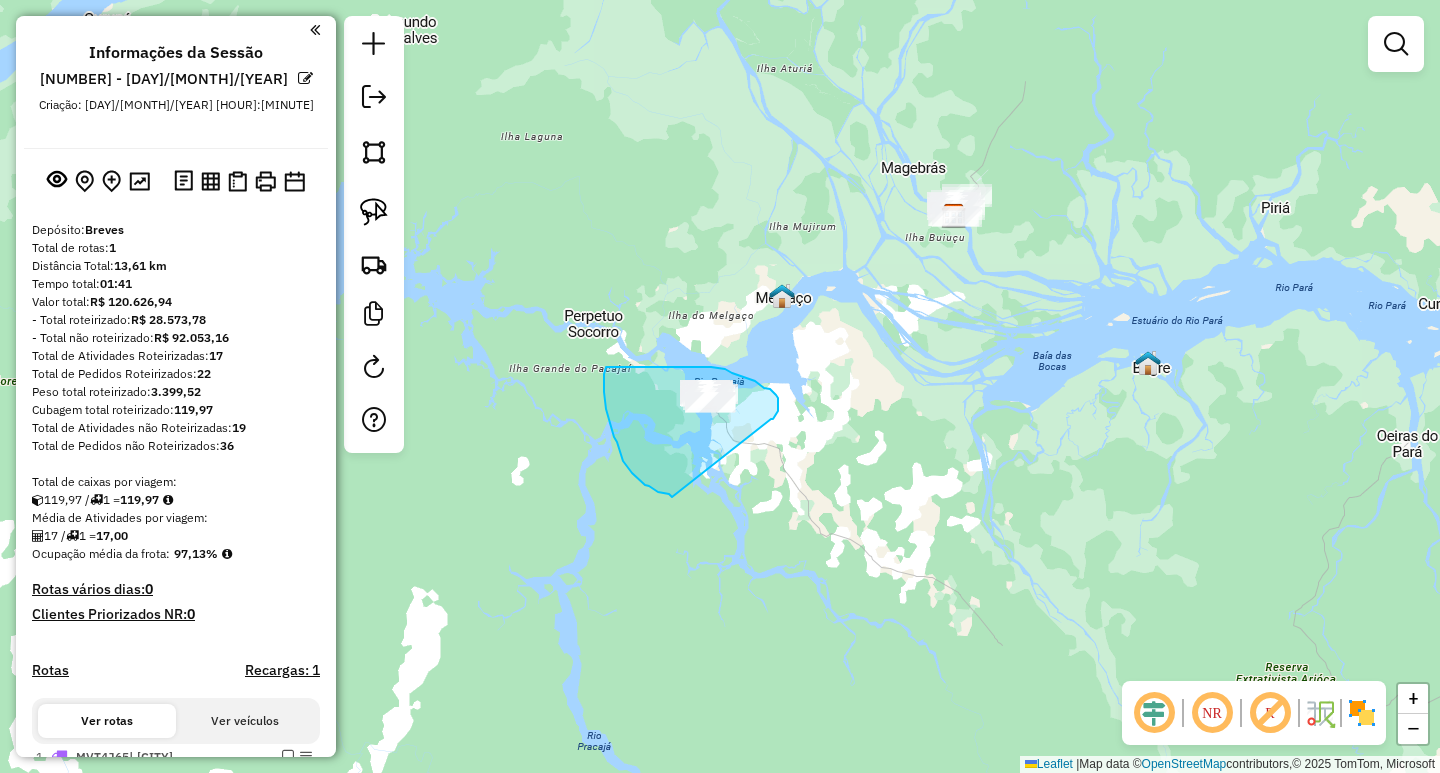 drag, startPoint x: 771, startPoint y: 419, endPoint x: 678, endPoint y: 499, distance: 122.67436 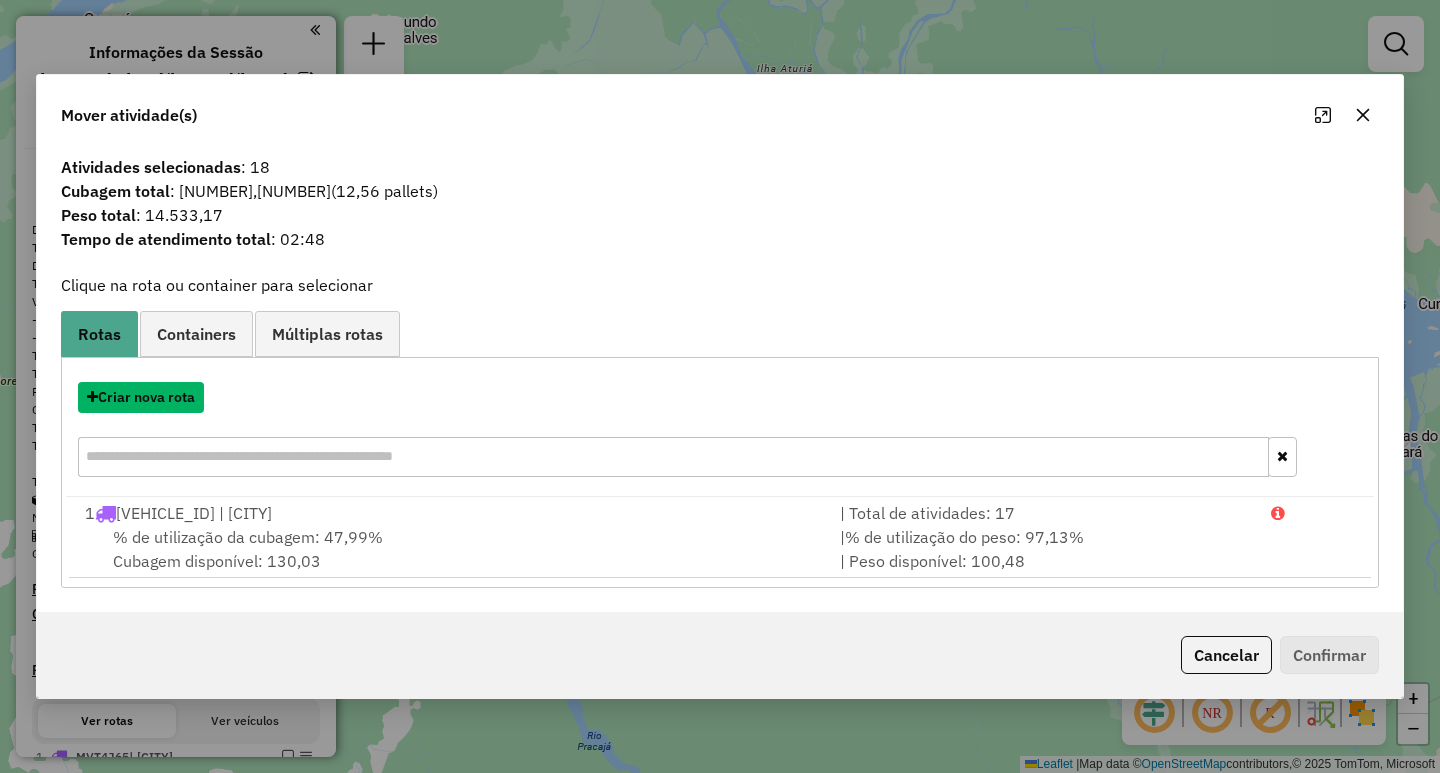 click on "Criar nova rota" at bounding box center [141, 397] 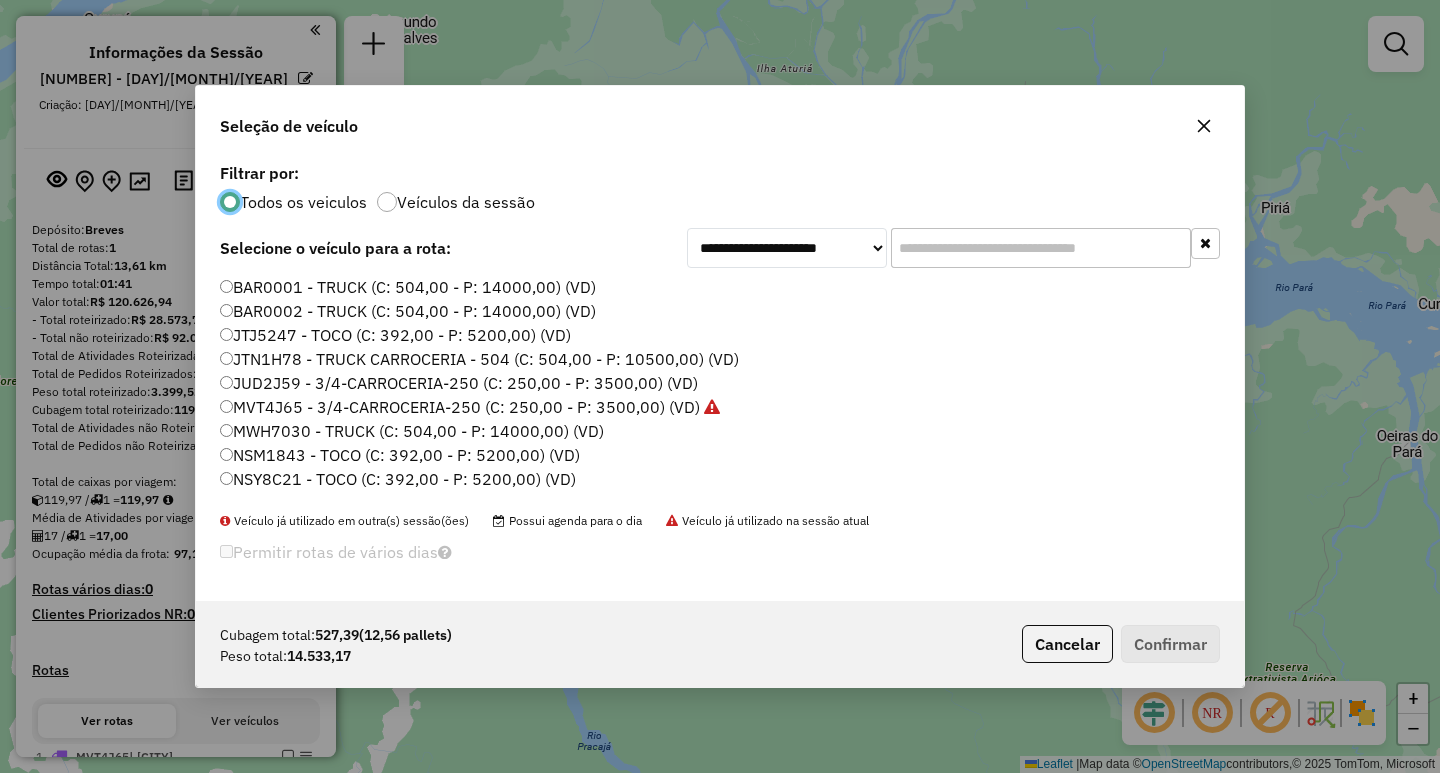 scroll, scrollTop: 11, scrollLeft: 6, axis: both 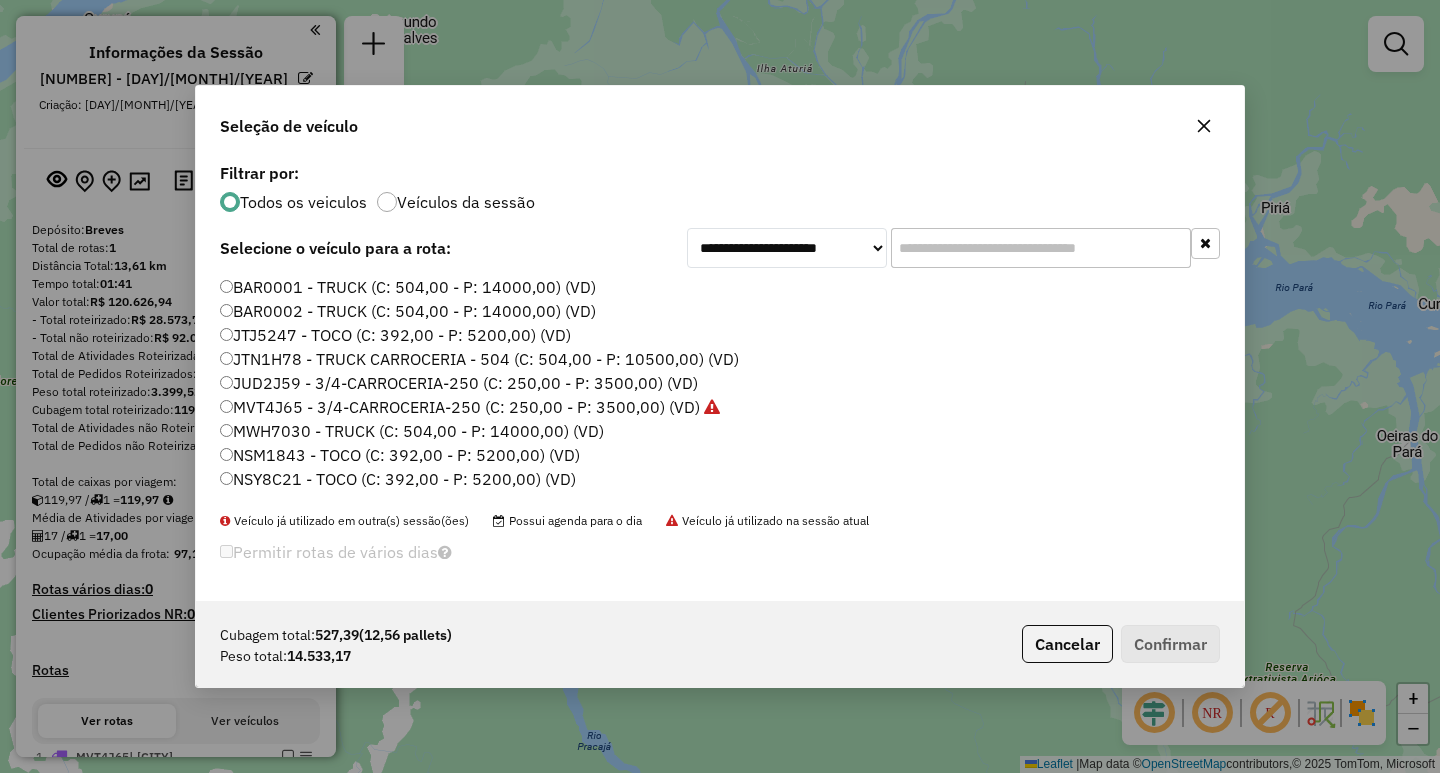 click on "BAR0001 - TRUCK (C: 504,00 - P: 14000,00) (VD)" 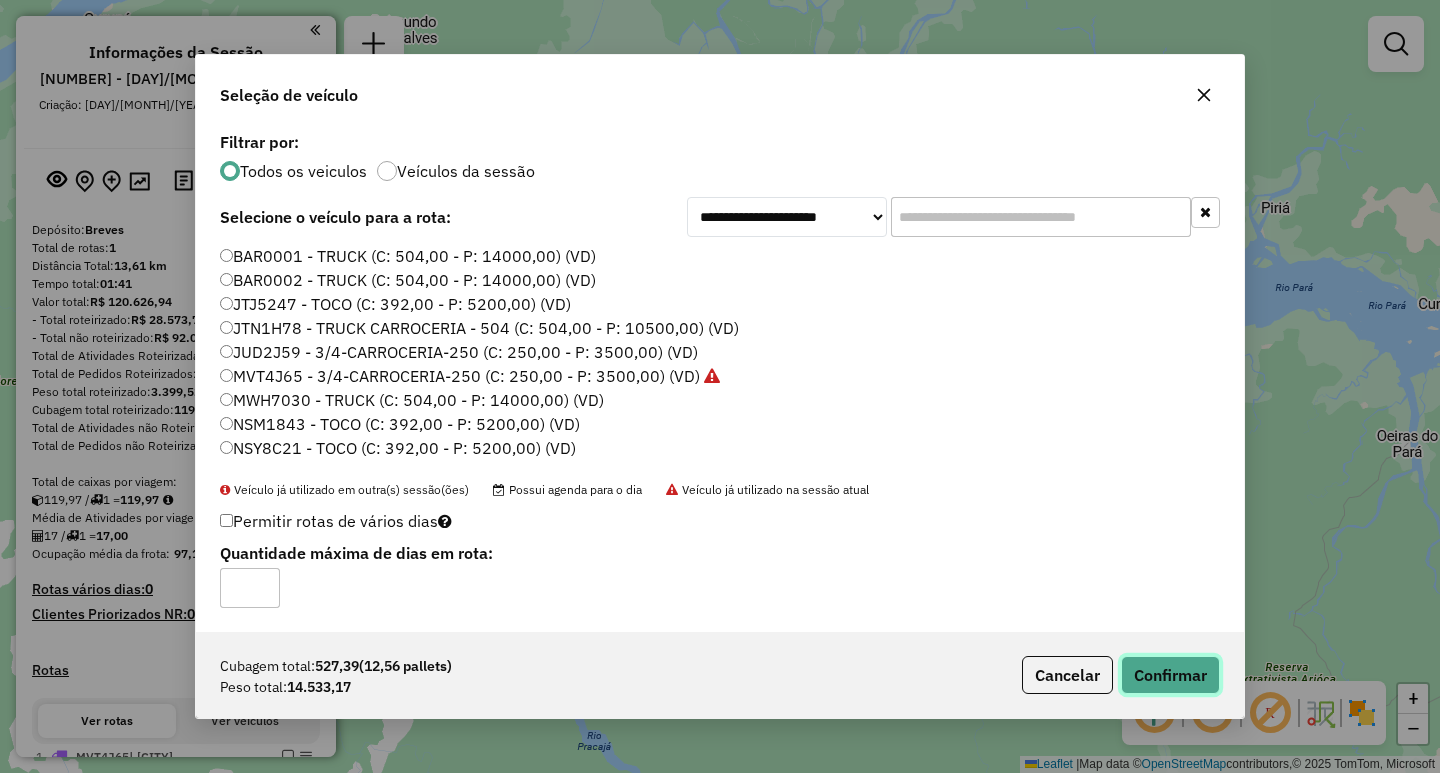 click on "Confirmar" 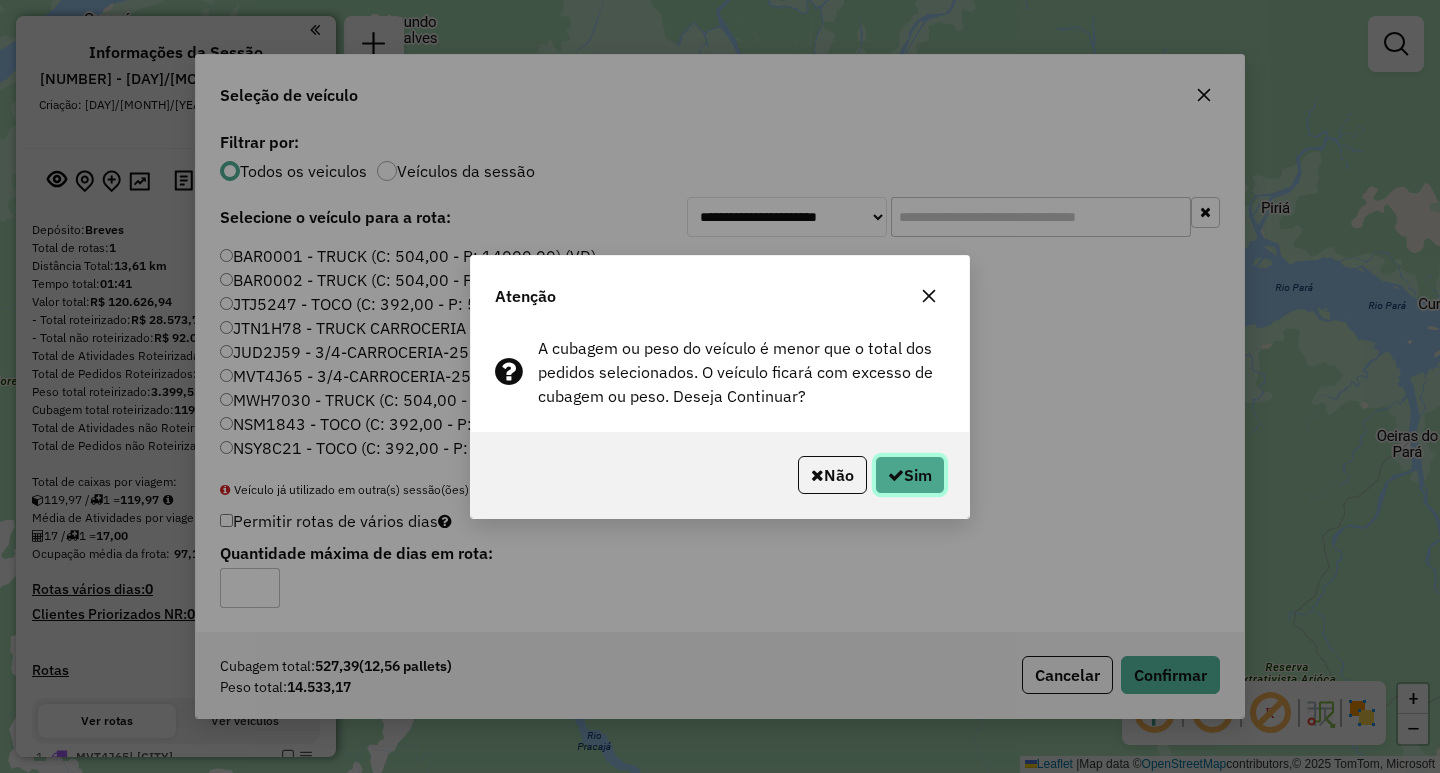 click on "Sim" 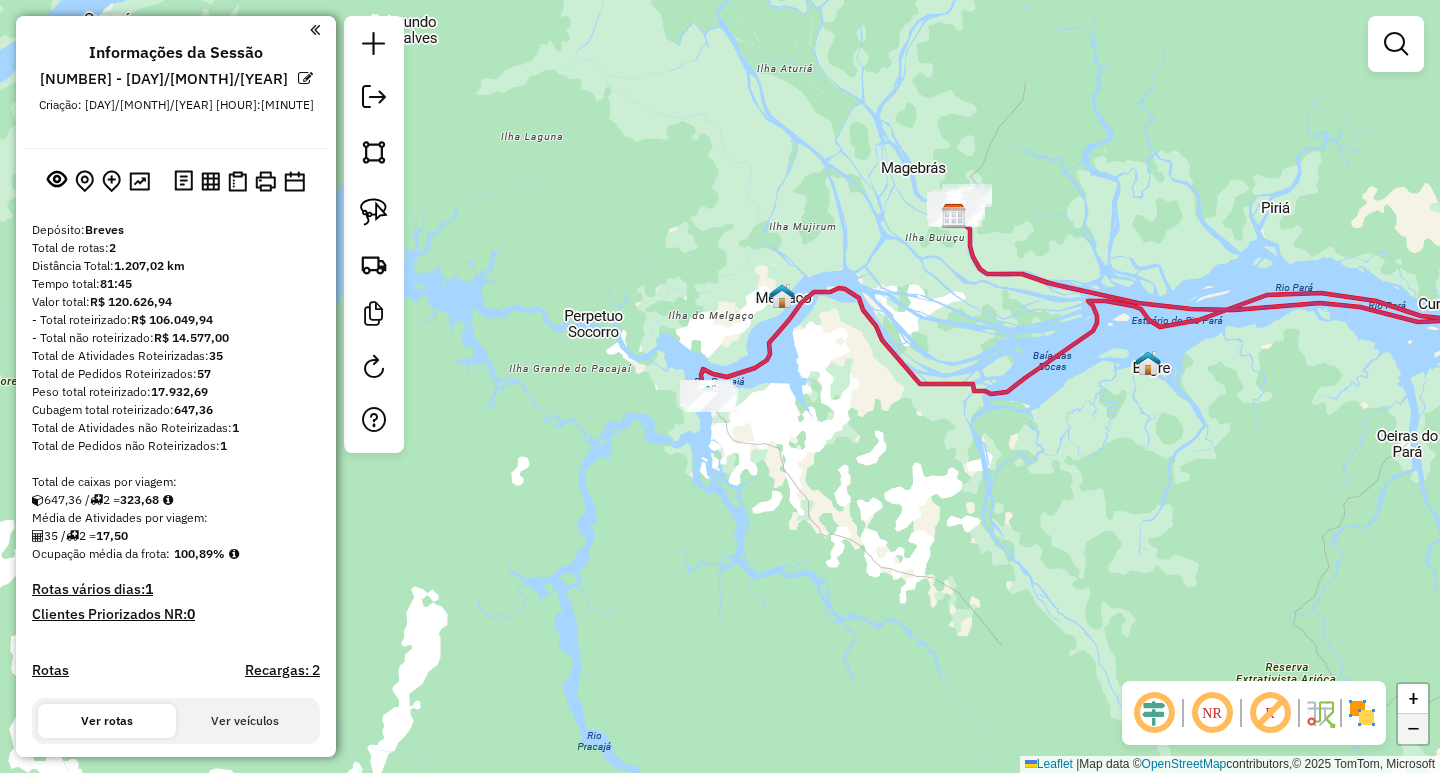 click on "−" 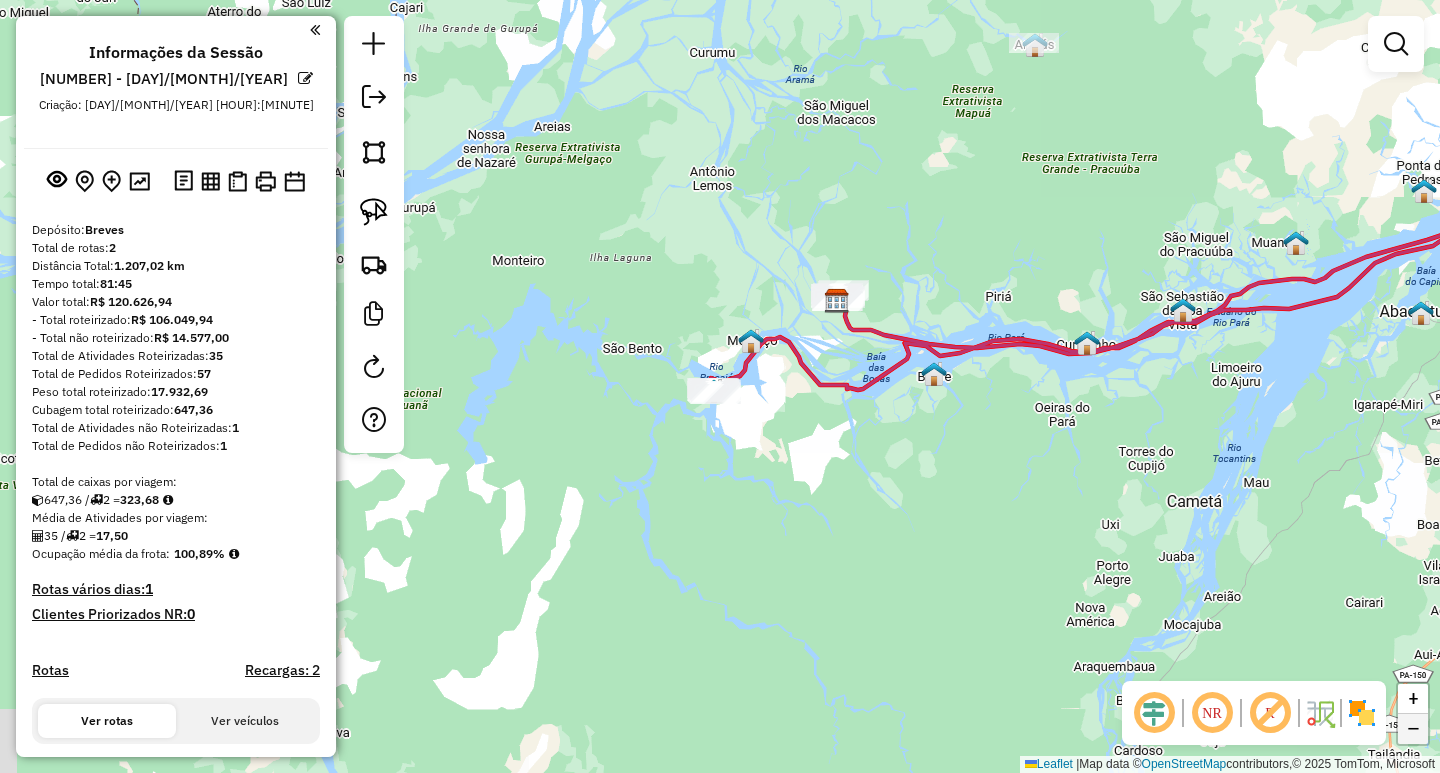 click on "−" 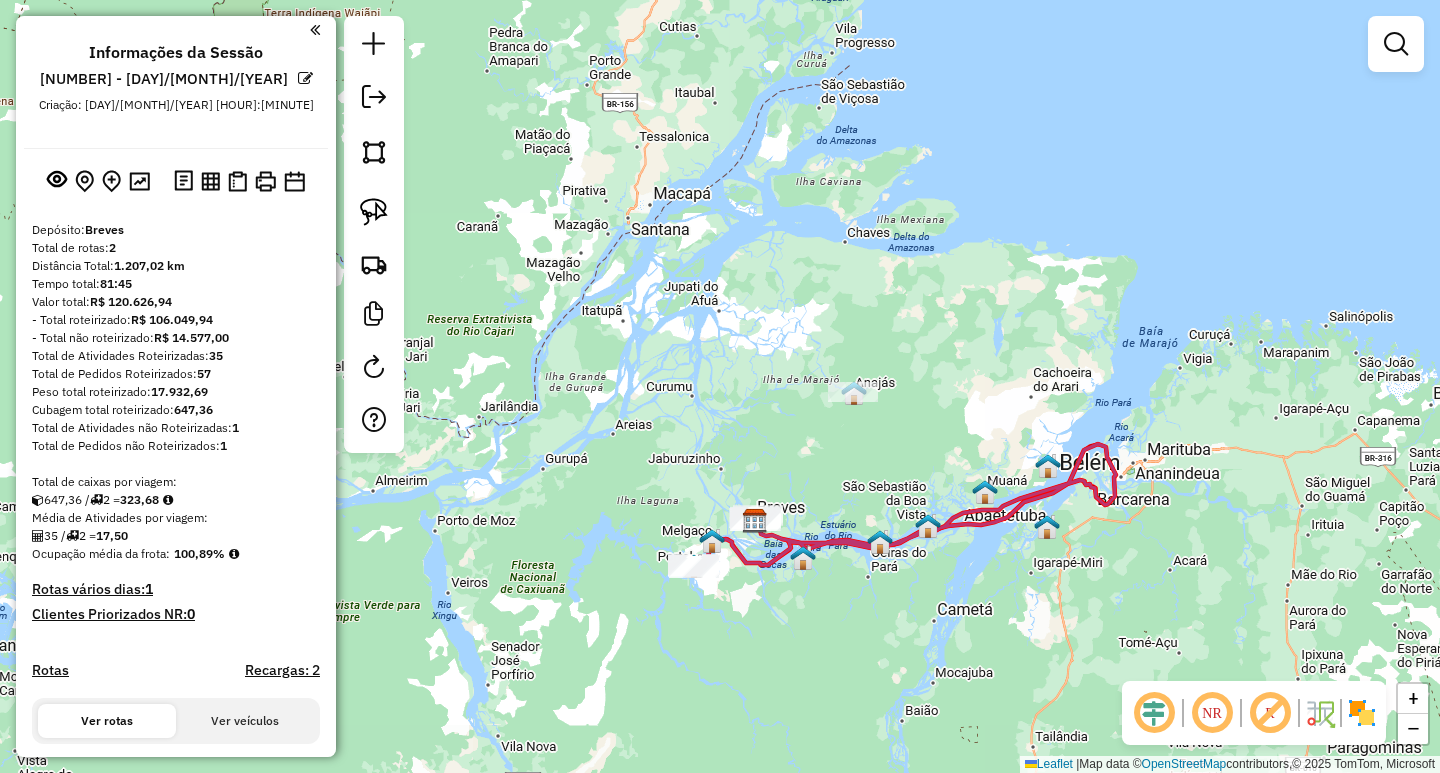 drag, startPoint x: 895, startPoint y: 277, endPoint x: 1026, endPoint y: 549, distance: 301.9023 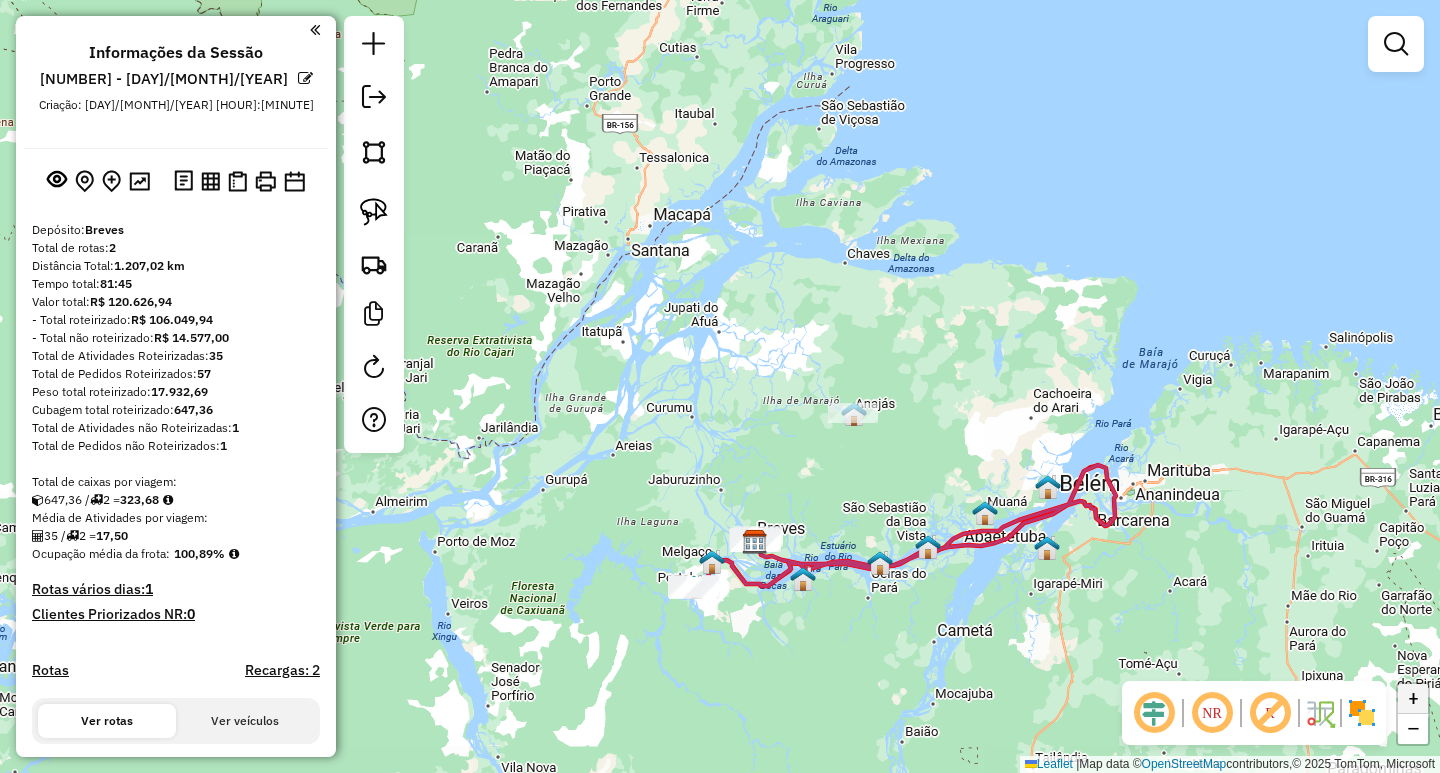 click on "+" 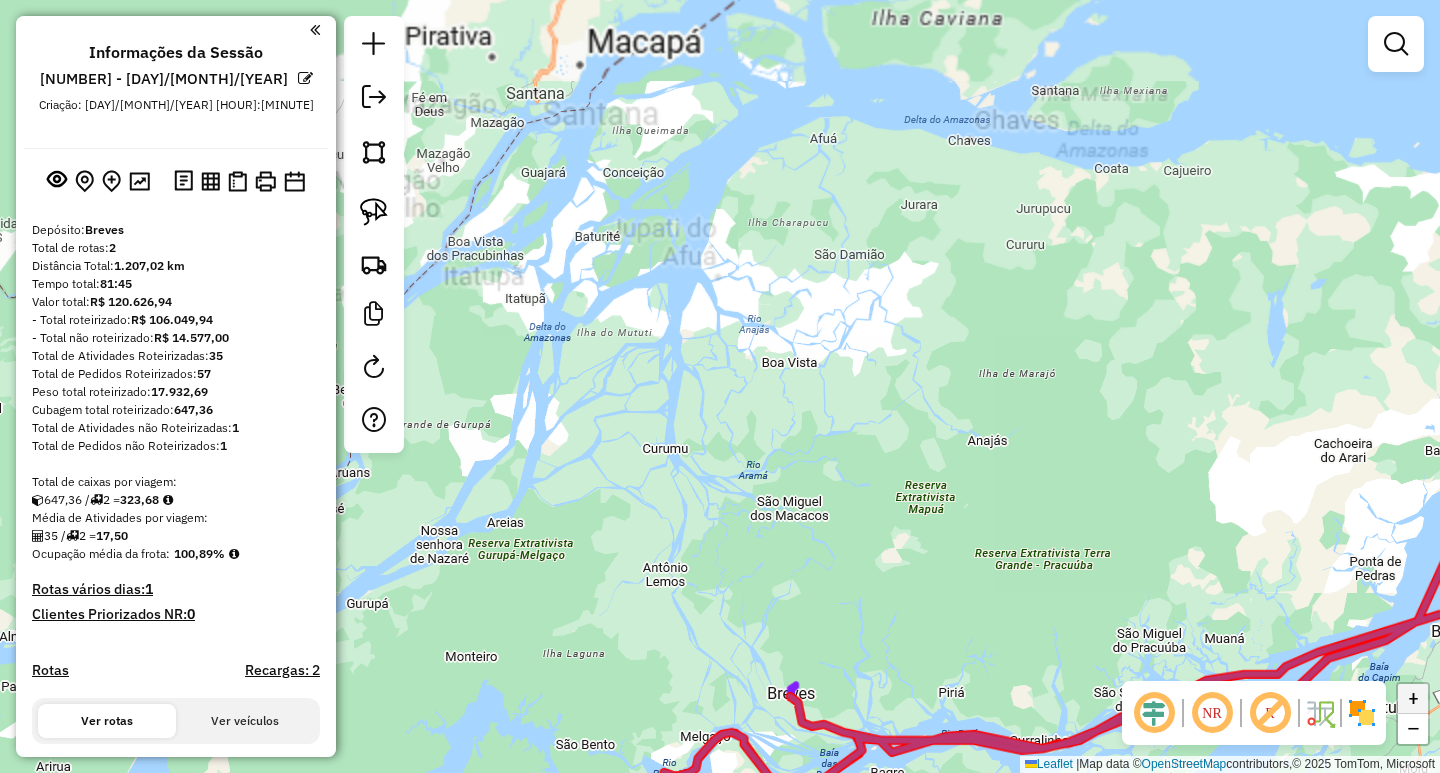 click on "+" 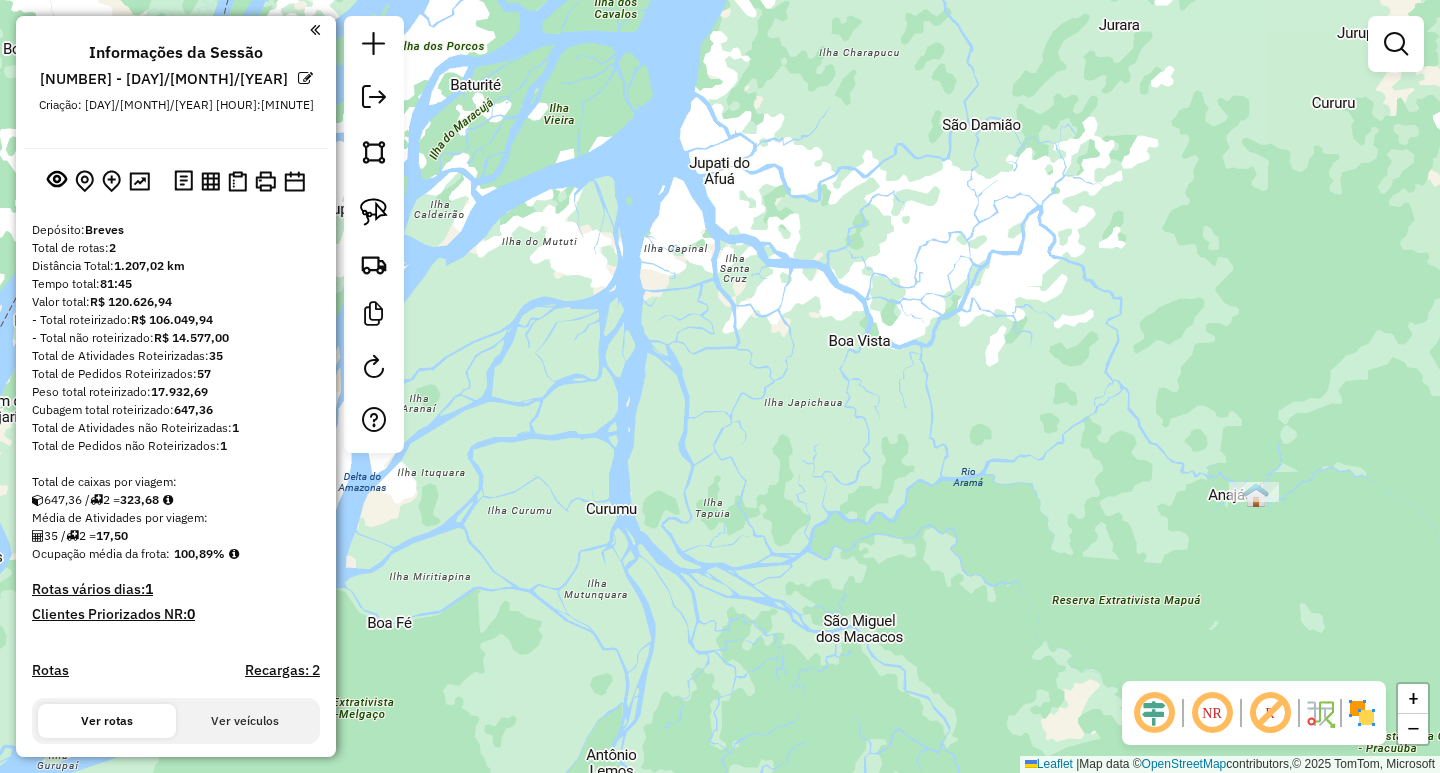 click on "Janela de atendimento Grade de atendimento Capacidade Transportadoras Veículos Cliente Pedidos  Rotas Selecione os dias de semana para filtrar as janelas de atendimento  Seg   Ter   Qua   Qui   Sex   Sáb   Dom  Informe o período da janela de atendimento: De: Até:  Filtrar exatamente a janela do cliente  Considerar janela de atendimento padrão  Selecione os dias de semana para filtrar as grades de atendimento  Seg   Ter   Qua   Qui   Sex   Sáb   Dom   Considerar clientes sem dia de atendimento cadastrado  Clientes fora do dia de atendimento selecionado Filtrar as atividades entre os valores definidos abaixo:  Peso mínimo:   Peso máximo:   Cubagem mínima:   Cubagem máxima:   De:   Até:  Filtrar as atividades entre o tempo de atendimento definido abaixo:  De:   Até:   Considerar capacidade total dos clientes não roteirizados Transportadora: Selecione um ou mais itens Tipo de veículo: Selecione um ou mais itens Veículo: Selecione um ou mais itens Motorista: Selecione um ou mais itens Nome: Rótulo:" 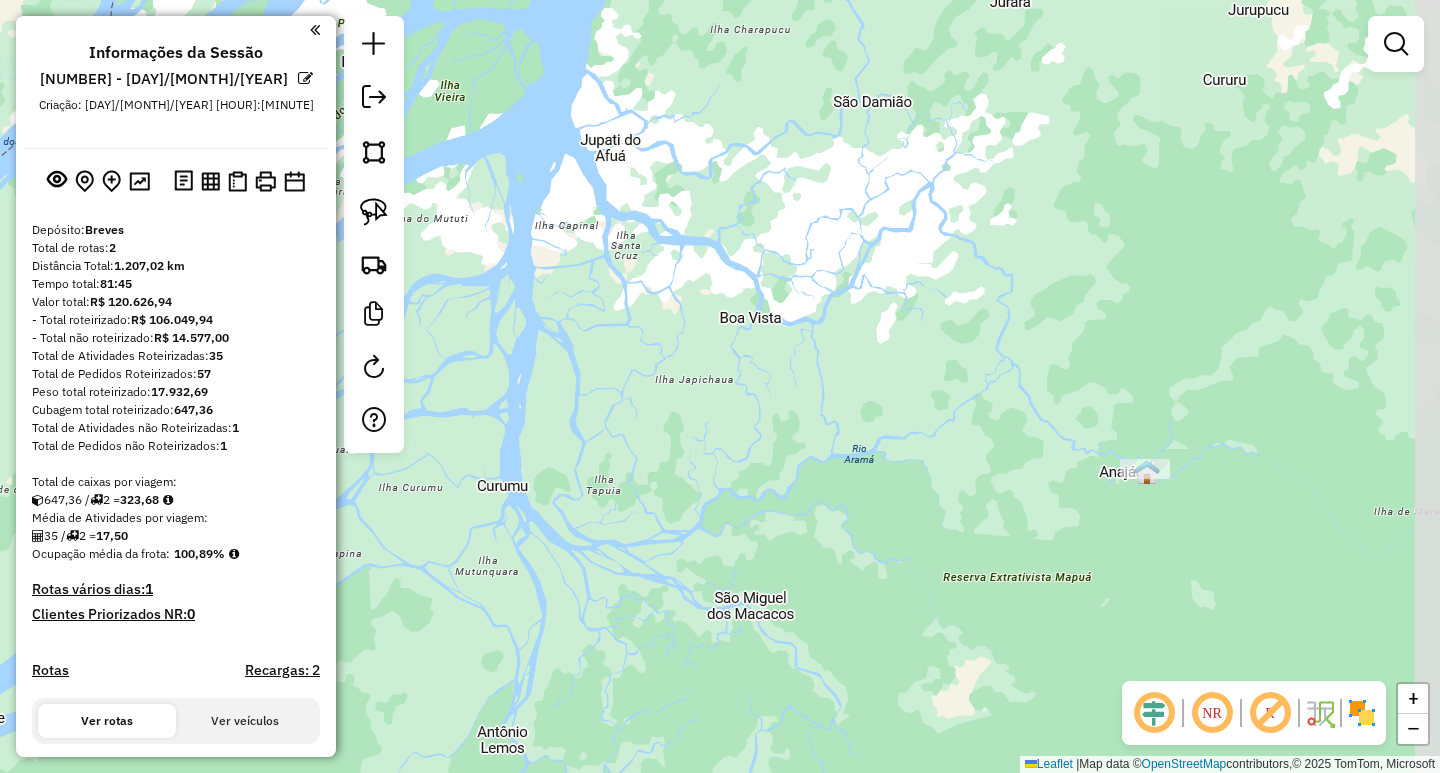 drag, startPoint x: 1292, startPoint y: 445, endPoint x: 1145, endPoint y: 380, distance: 160.72958 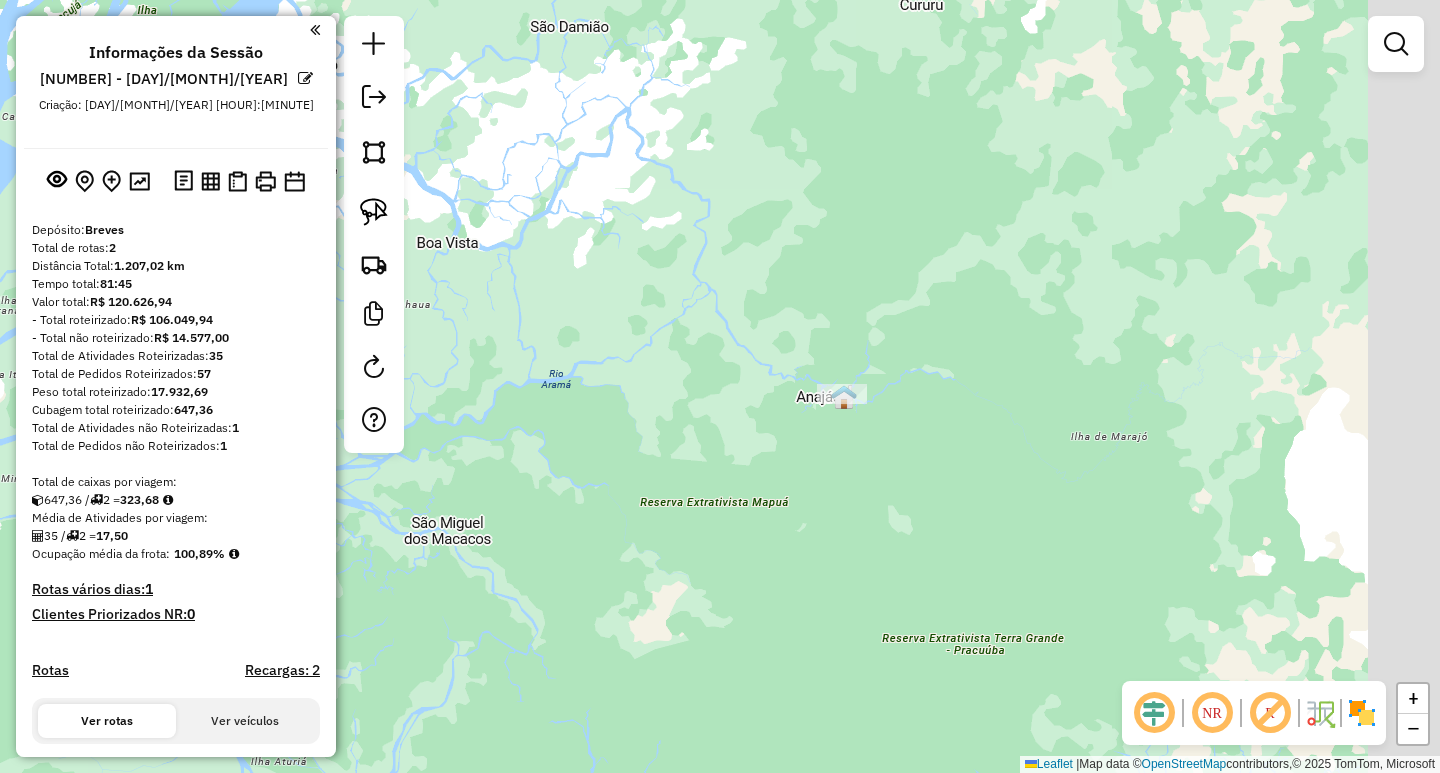 drag, startPoint x: 1208, startPoint y: 278, endPoint x: 924, endPoint y: 227, distance: 288.54288 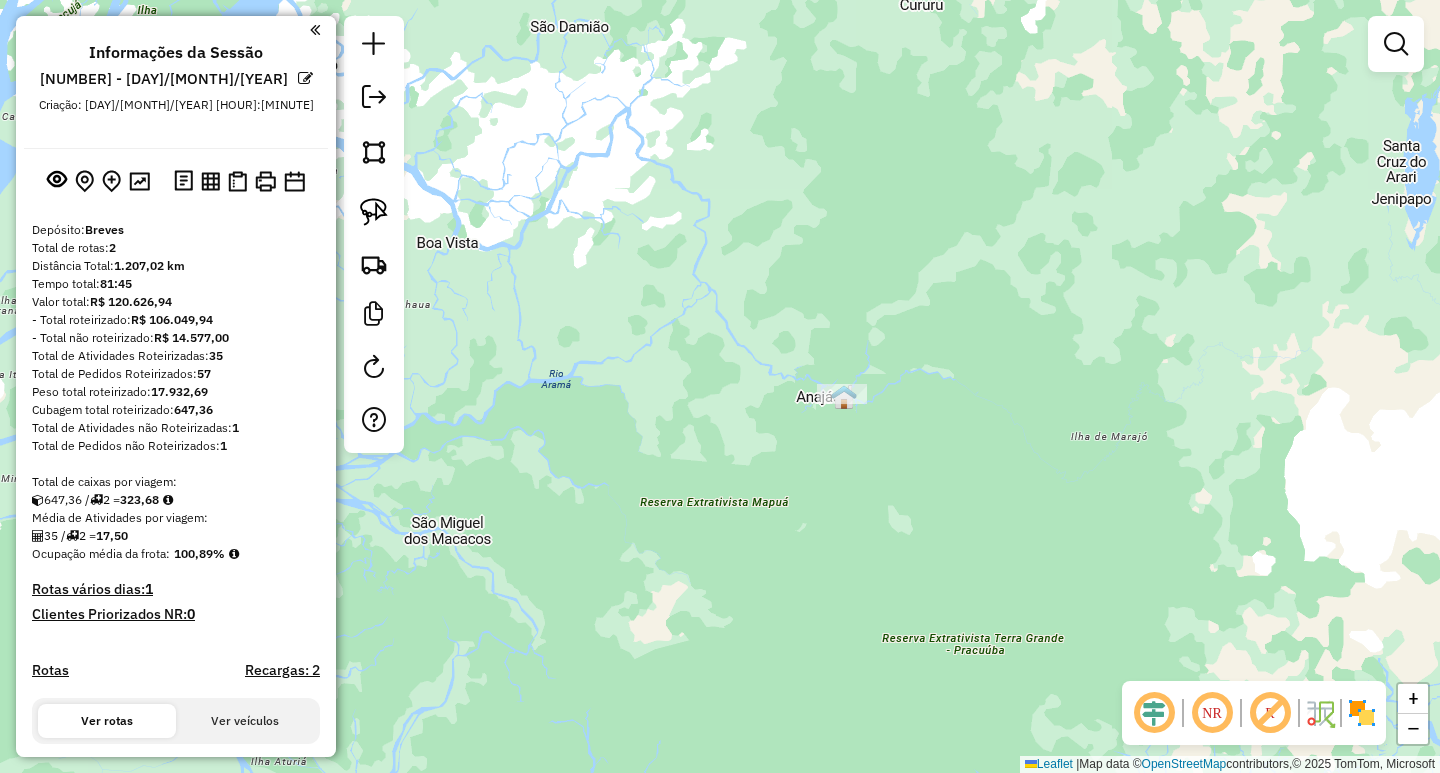 click on "Janela de atendimento Grade de atendimento Capacidade Transportadoras Veículos Cliente Pedidos  Rotas Selecione os dias de semana para filtrar as janelas de atendimento  Seg   Ter   Qua   Qui   Sex   Sáb   Dom  Informe o período da janela de atendimento: De: Até:  Filtrar exatamente a janela do cliente  Considerar janela de atendimento padrão  Selecione os dias de semana para filtrar as grades de atendimento  Seg   Ter   Qua   Qui   Sex   Sáb   Dom   Considerar clientes sem dia de atendimento cadastrado  Clientes fora do dia de atendimento selecionado Filtrar as atividades entre os valores definidos abaixo:  Peso mínimo:   Peso máximo:   Cubagem mínima:   Cubagem máxima:   De:   Até:  Filtrar as atividades entre o tempo de atendimento definido abaixo:  De:   Até:   Considerar capacidade total dos clientes não roteirizados Transportadora: Selecione um ou mais itens Tipo de veículo: Selecione um ou mais itens Veículo: Selecione um ou mais itens Motorista: Selecione um ou mais itens Nome: Rótulo:" 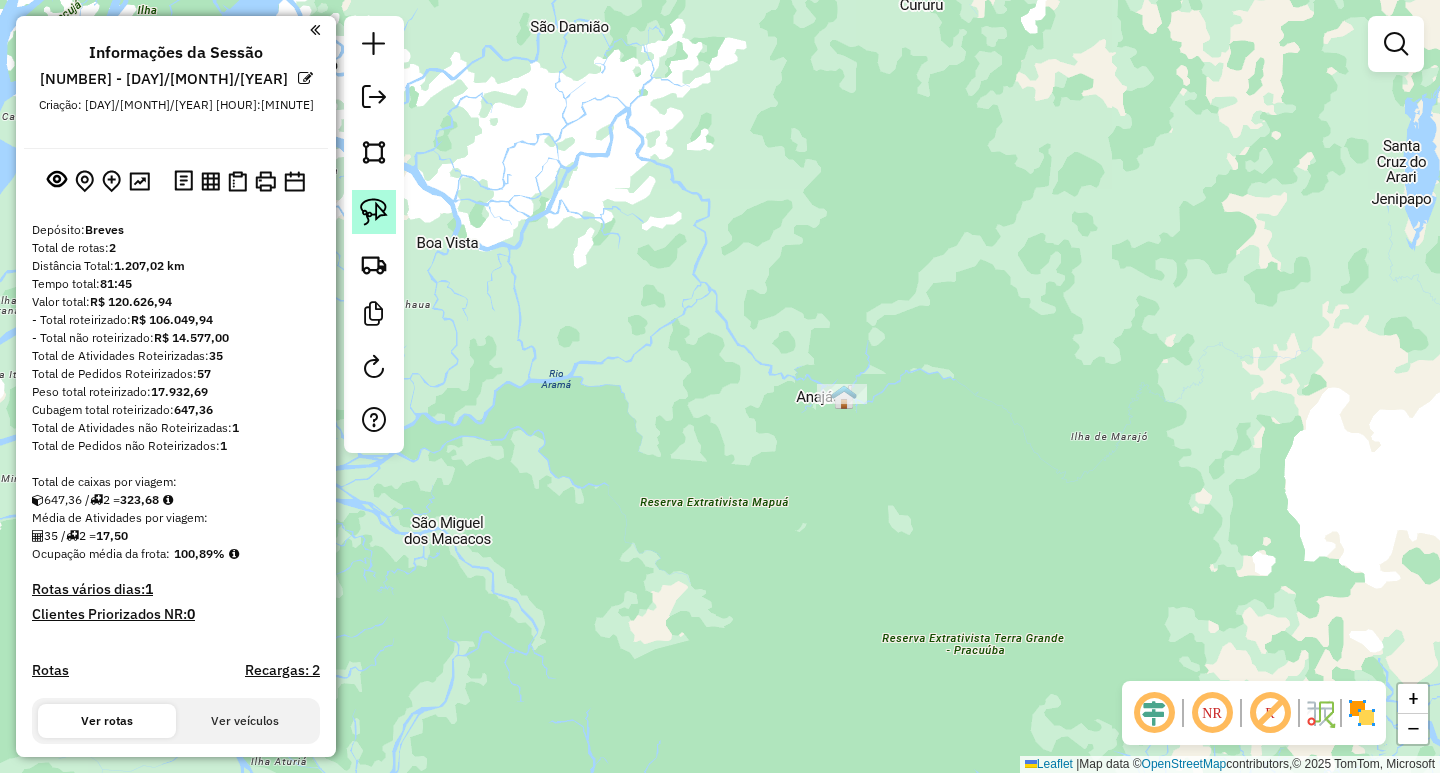 click 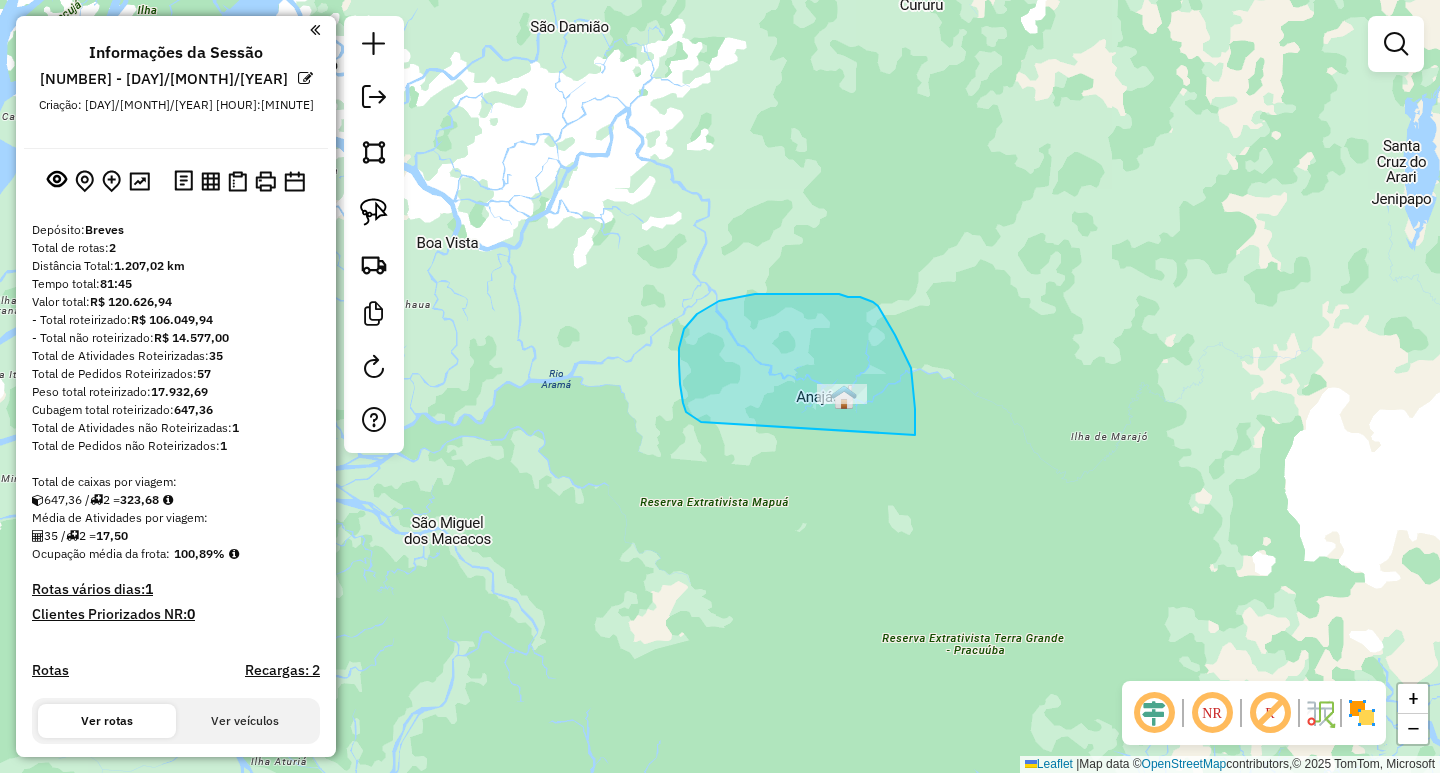drag, startPoint x: 915, startPoint y: 435, endPoint x: 729, endPoint y: 430, distance: 186.0672 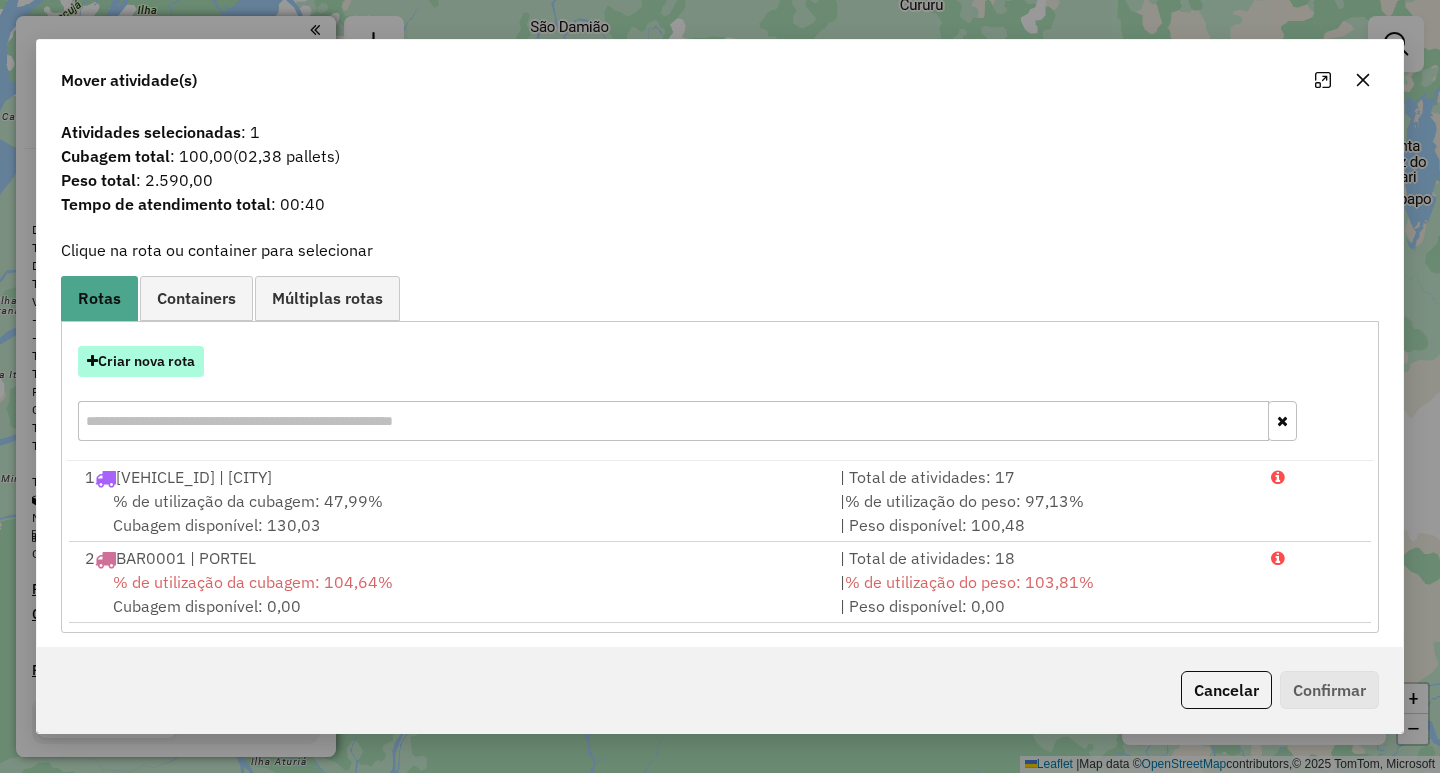 click on "Criar nova rota" at bounding box center [141, 361] 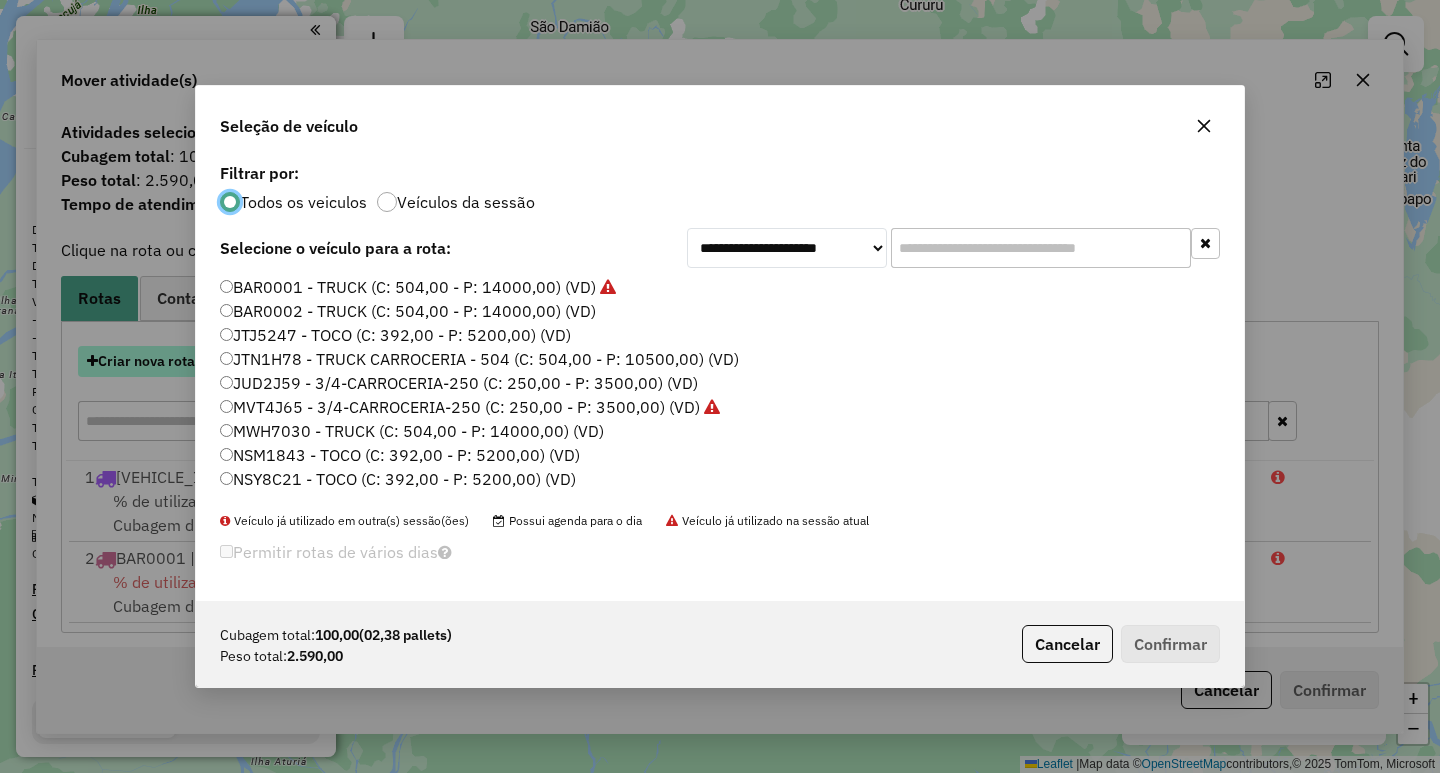scroll, scrollTop: 11, scrollLeft: 6, axis: both 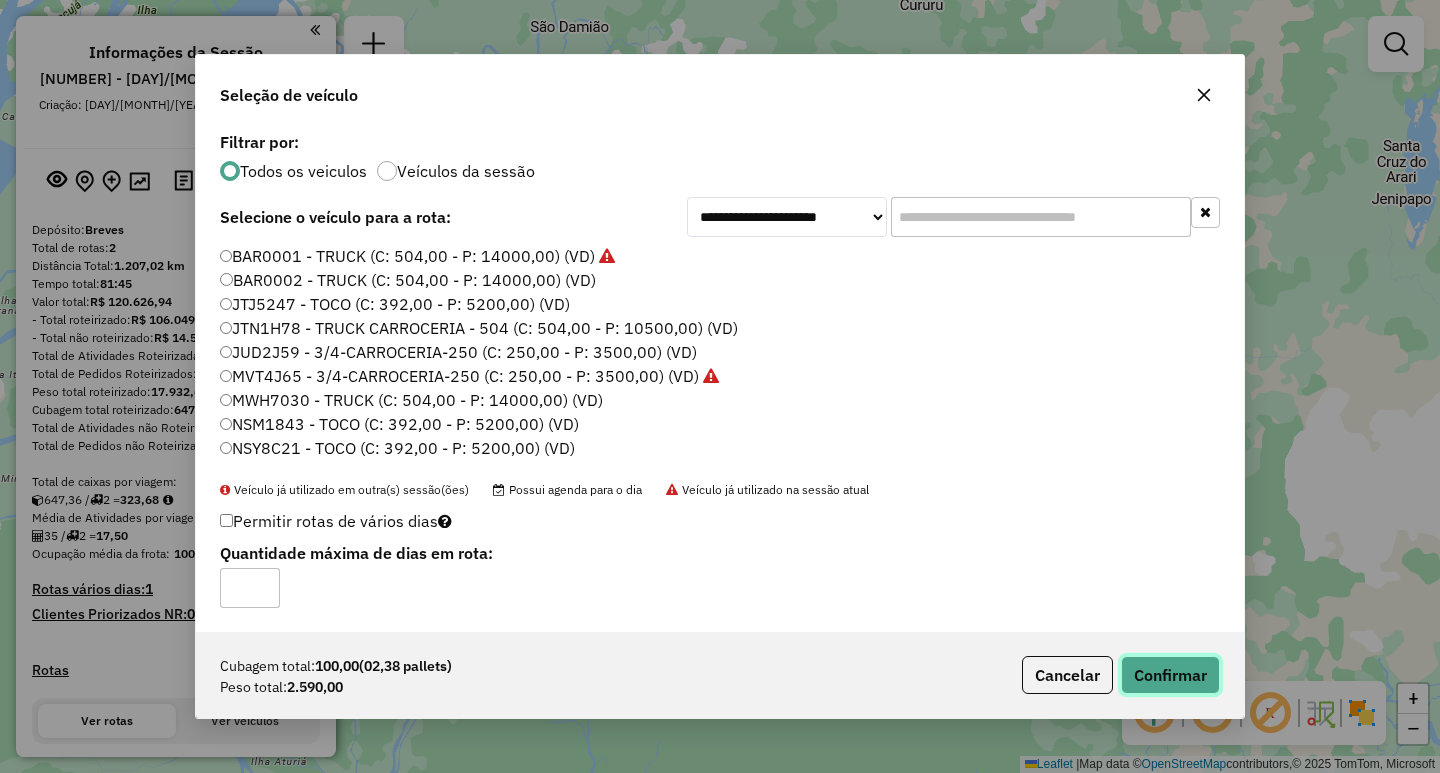 click on "Confirmar" 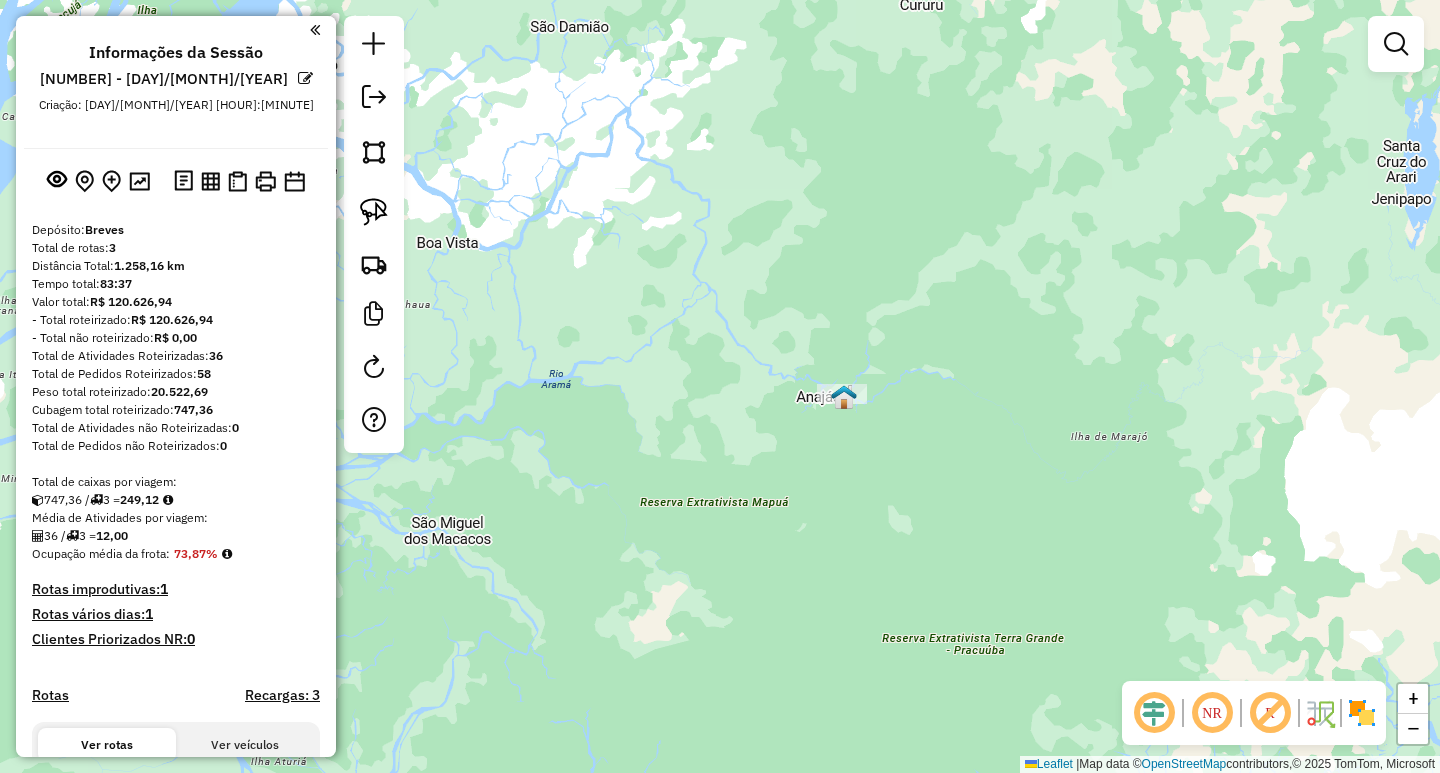 click on "Informações da Sessão [NUMBER] - [DAY]/[MONTH]/[YEAR]     Criação: [DAY]/[MONTH]/[YEAR] [HOUR]:[MINUTE]   Depósito:  [CITY]  Total de rotas:  3  Distância Total:  [NUMBER],[NUMBER] km  Tempo total:  83:37  Valor total:  R$ [NUMBER],[NUMBER]  - Total roteirizado:  R$ [NUMBER],[NUMBER]  - Total não roteirizado:  R$ 0,00  Total de Atividades Roteirizadas:  36  Total de Pedidos Roteirizados:  58  Peso total roteirizado:  [NUMBER],[NUMBER]  Cubagem total roteirizado:  [NUMBER],[NUMBER]  Total de Atividades não Roteirizadas:  0  Total de Pedidos não Roteirizados:  0 Total de caixas por viagem:  [NUMBER],[NUMBER] /   3 =  [NUMBER],[NUMBER] Média de Atividades por viagem:  36 /   3 =  12,00 Ocupação média da frota:  73,87%   Rotas improdutivas:  1  Rotas vários dias:  1  Clientes Priorizados NR:  0 Rotas  Recargas: 3   Ver rotas   Ver veículos  Finalizar todas as rotas   1 -       [VEHICLE_ID]   | [CITY] [NUMBER] KM   97,13%  /  17   47,99%     =  0,80 KM   01:41   2 -       [VEHICLE_ID]   | [CITY] [NUMBER],[NUMBER] KM   103,81%  /  18   104,64%   D4  =  66,30 KM   80:04   3 -       [VEHICLE_ID]   | [CITY] [NUMBER],[NUMBER]" at bounding box center (176, 386) 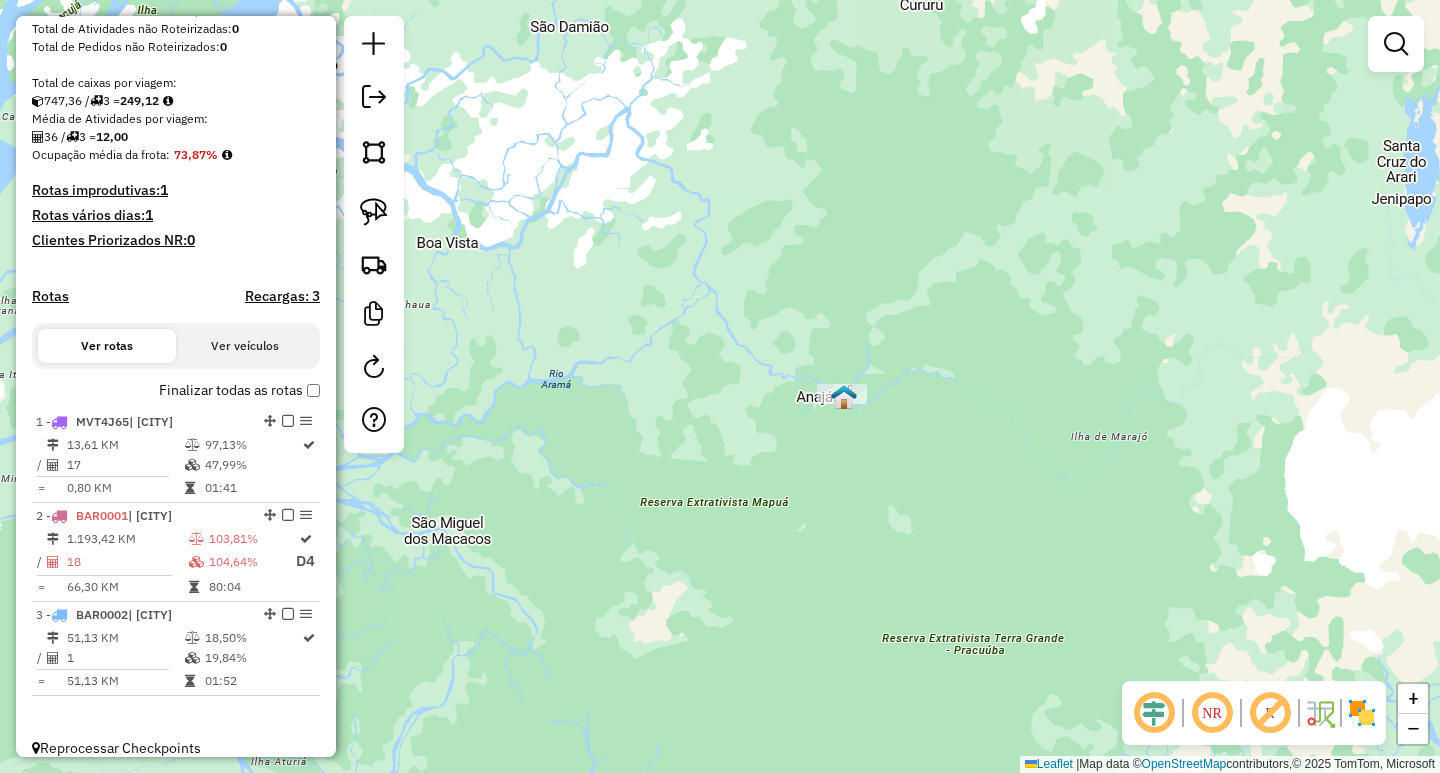 click on "Finalizar todas as rotas" at bounding box center [239, 390] 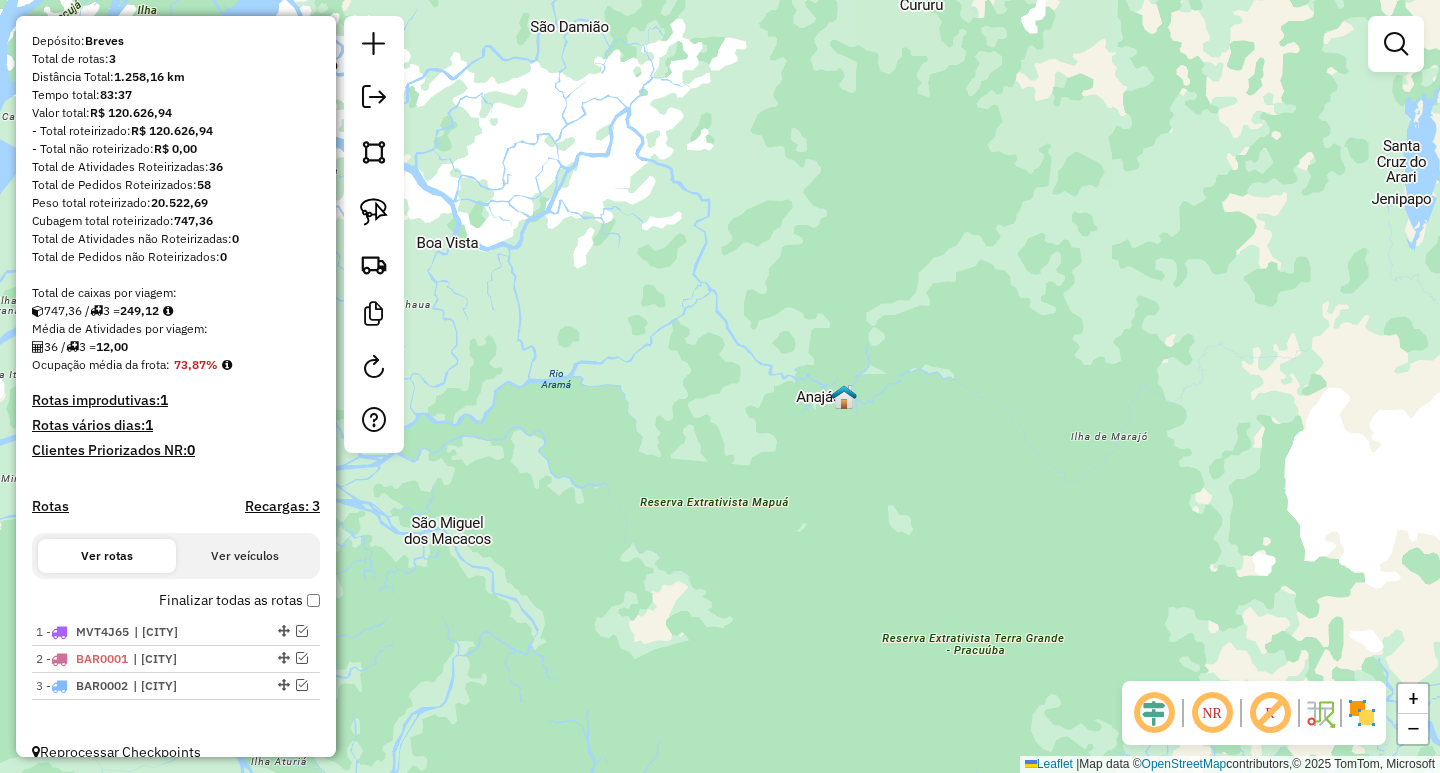 scroll, scrollTop: 193, scrollLeft: 0, axis: vertical 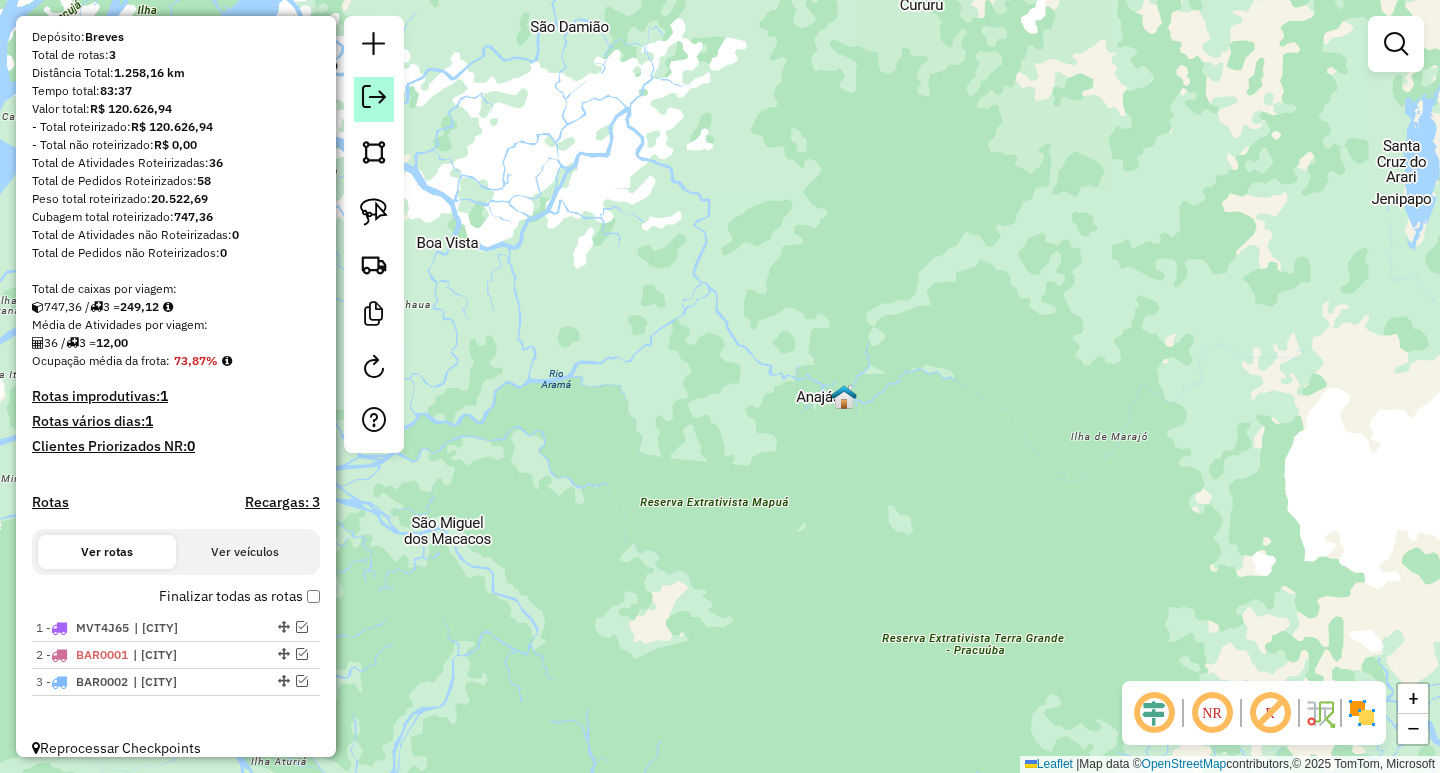 click 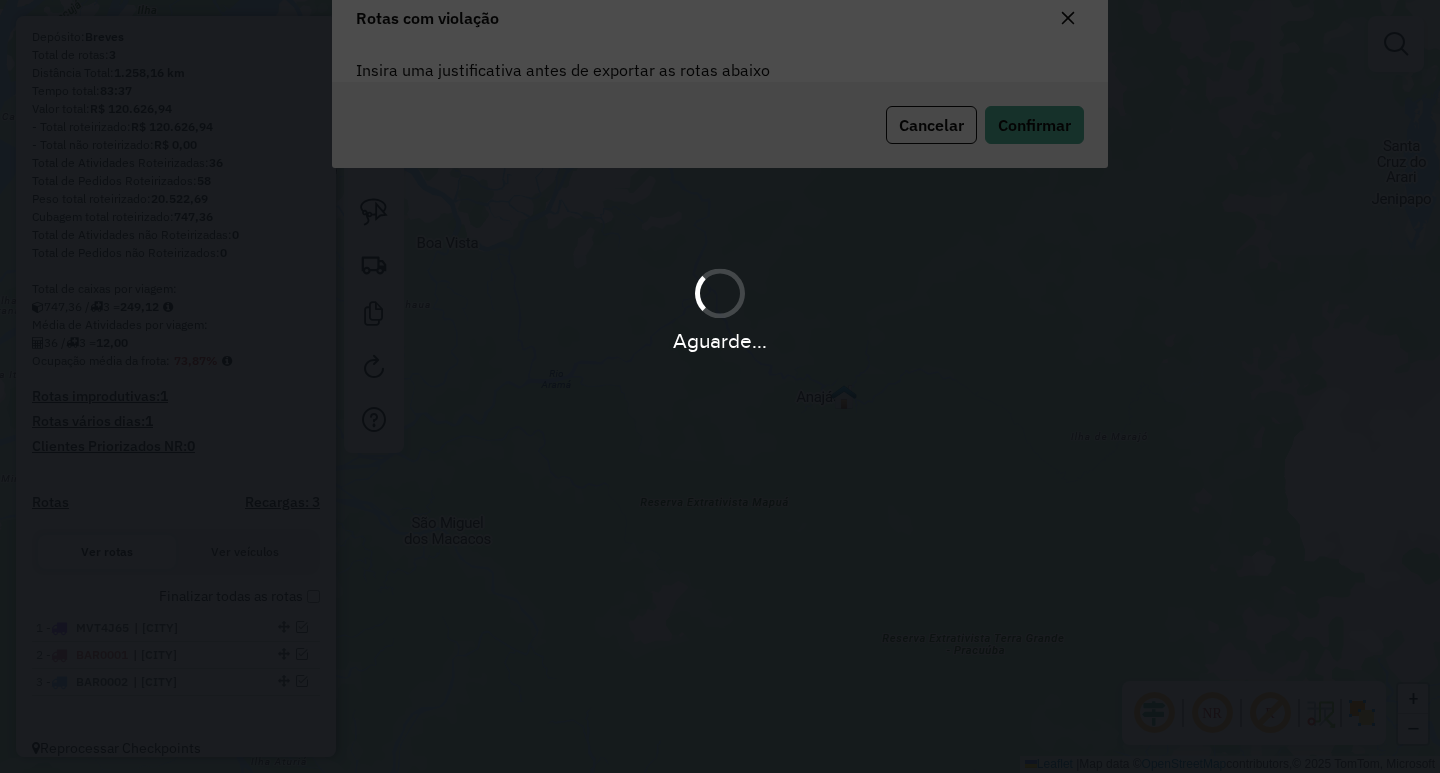 scroll, scrollTop: 0, scrollLeft: 0, axis: both 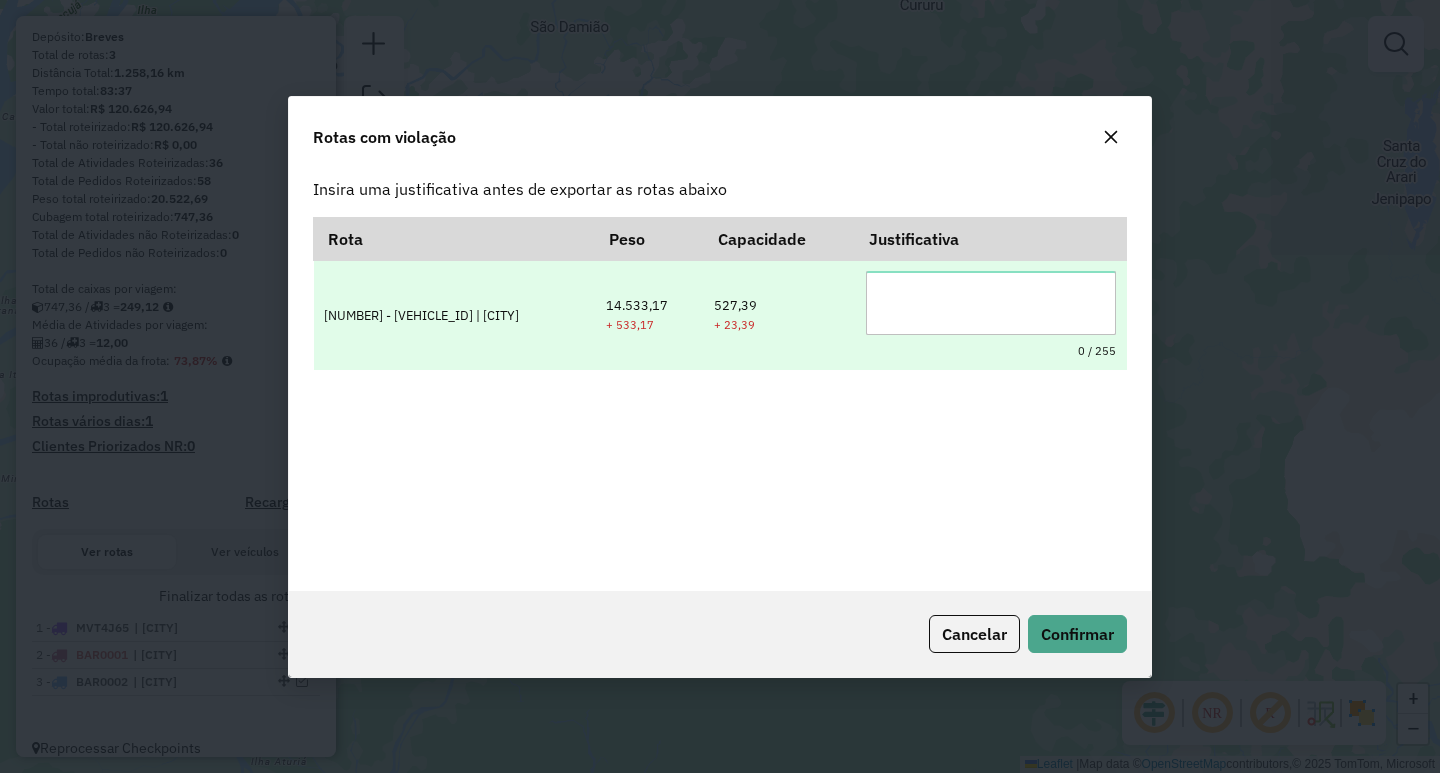 click at bounding box center [991, 303] 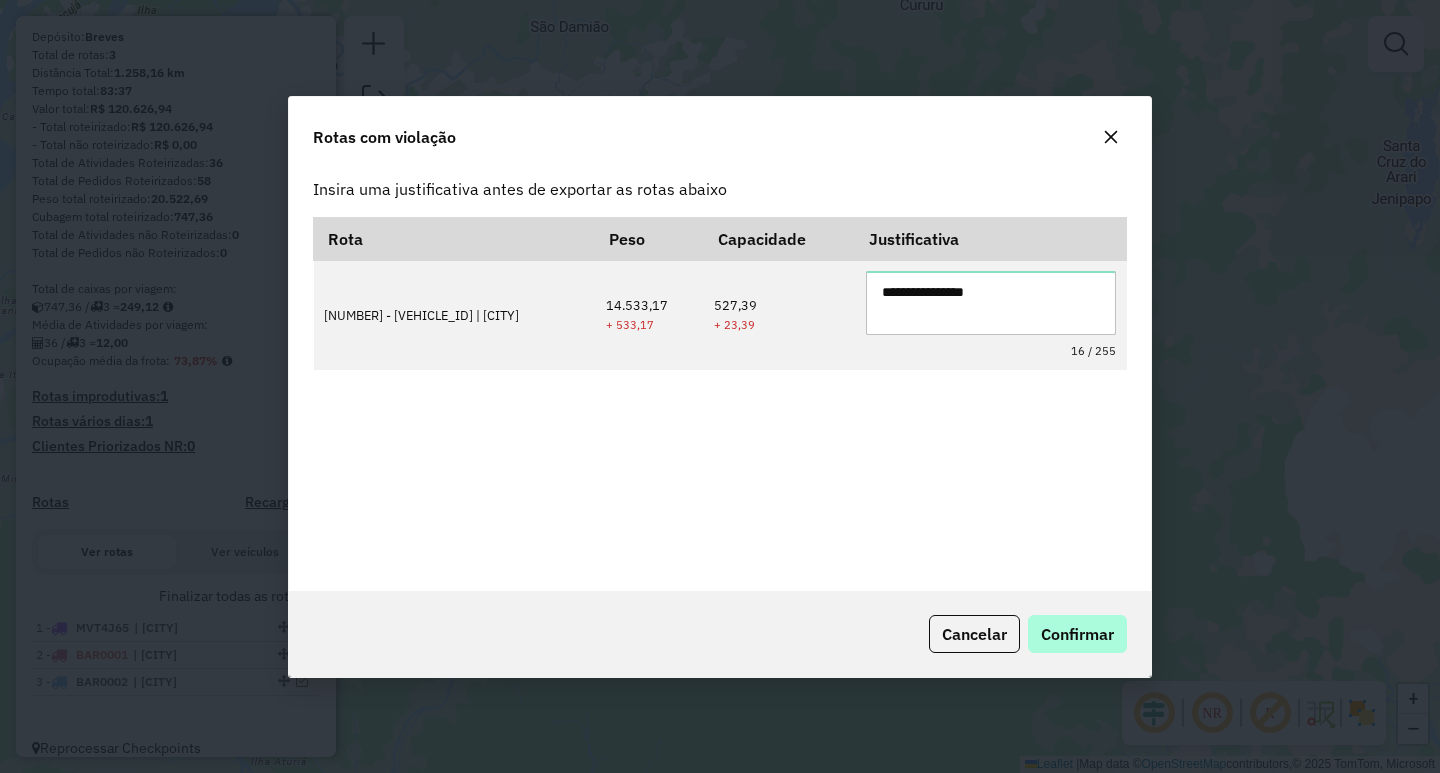 type on "**********" 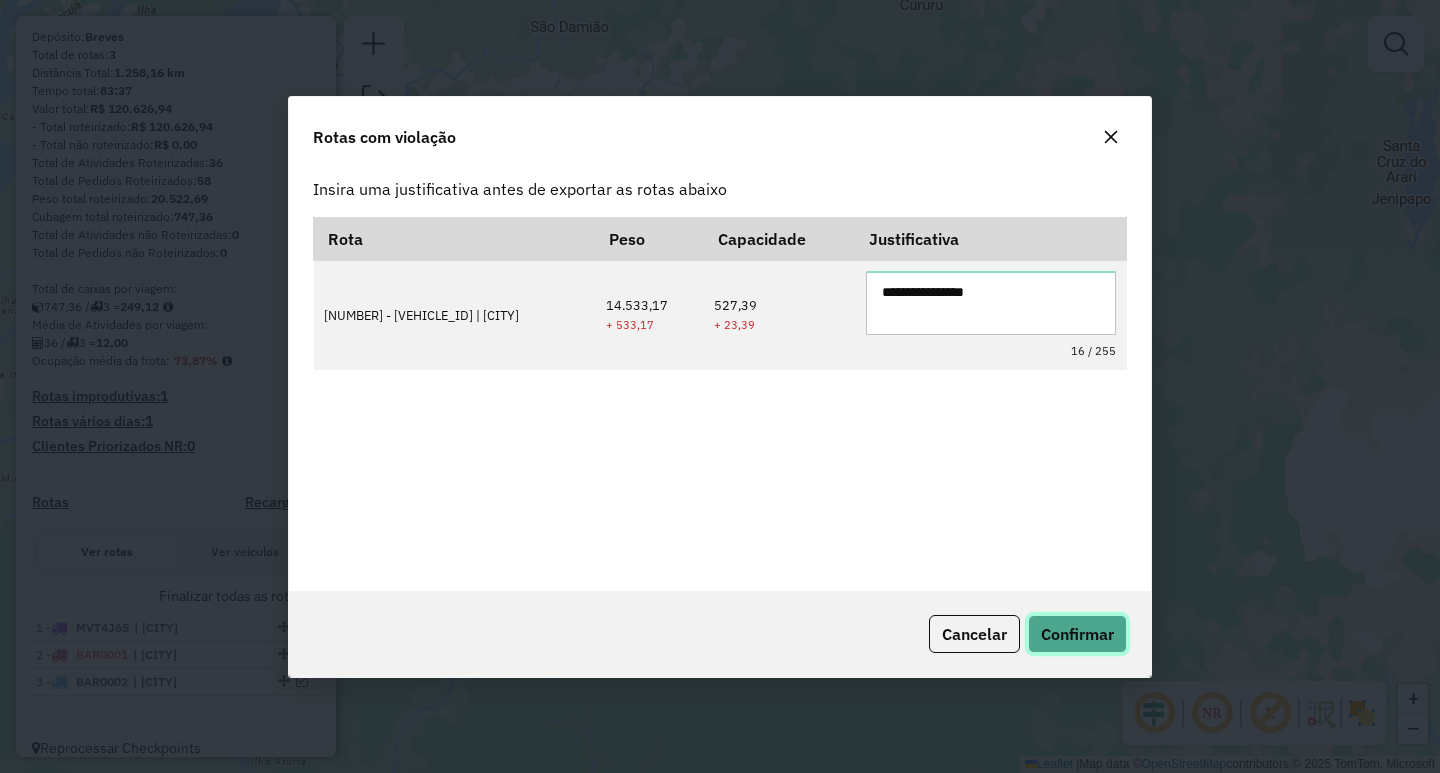 click on "Confirmar" 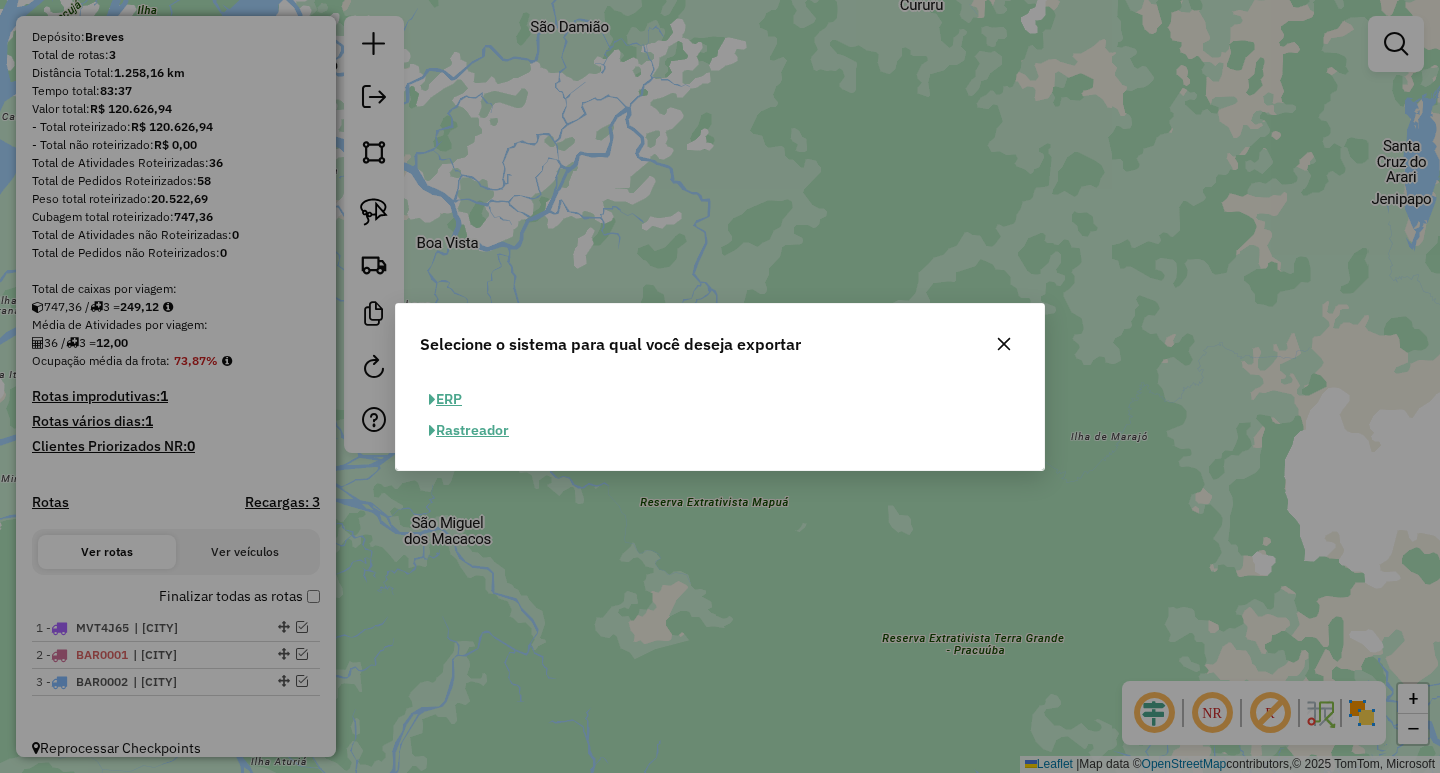 click on "ERP" 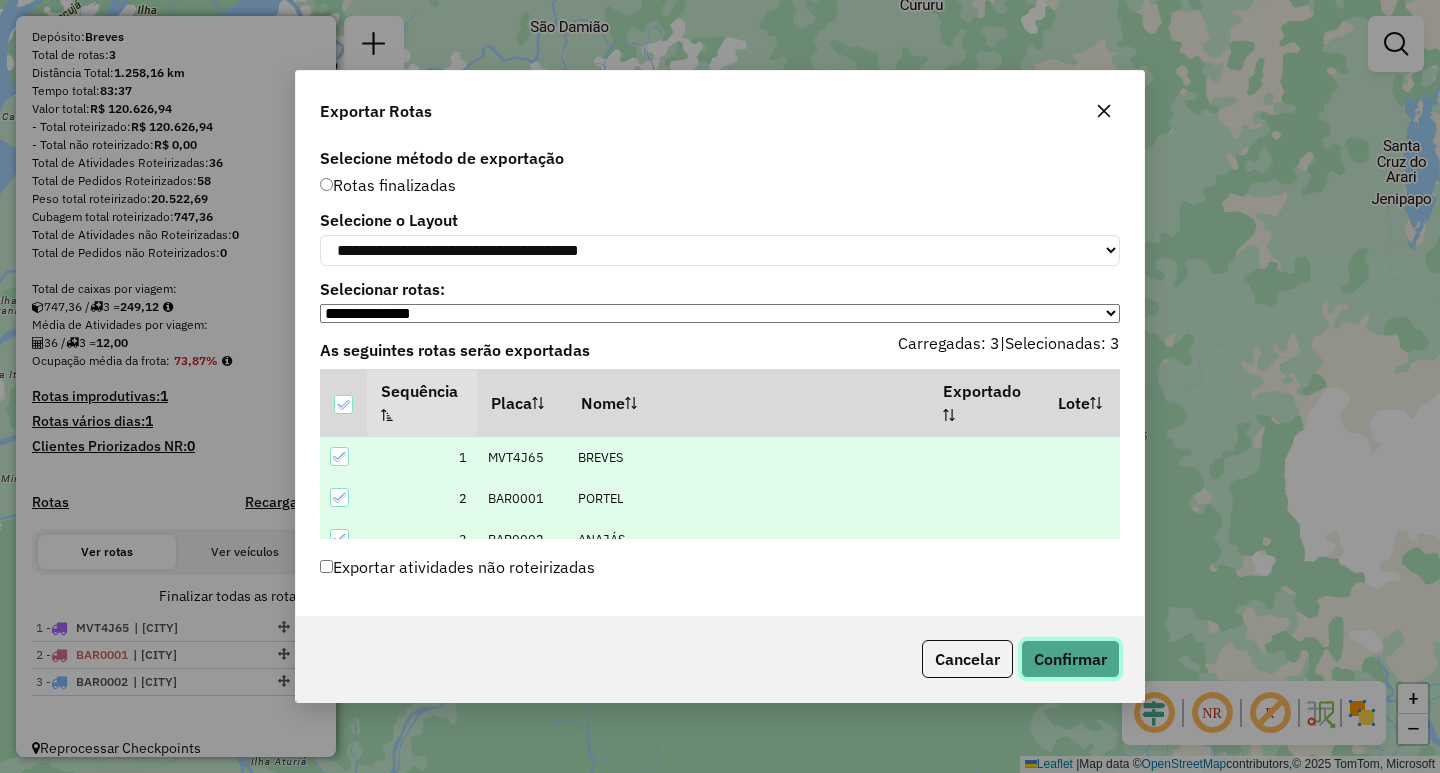 click on "Confirmar" 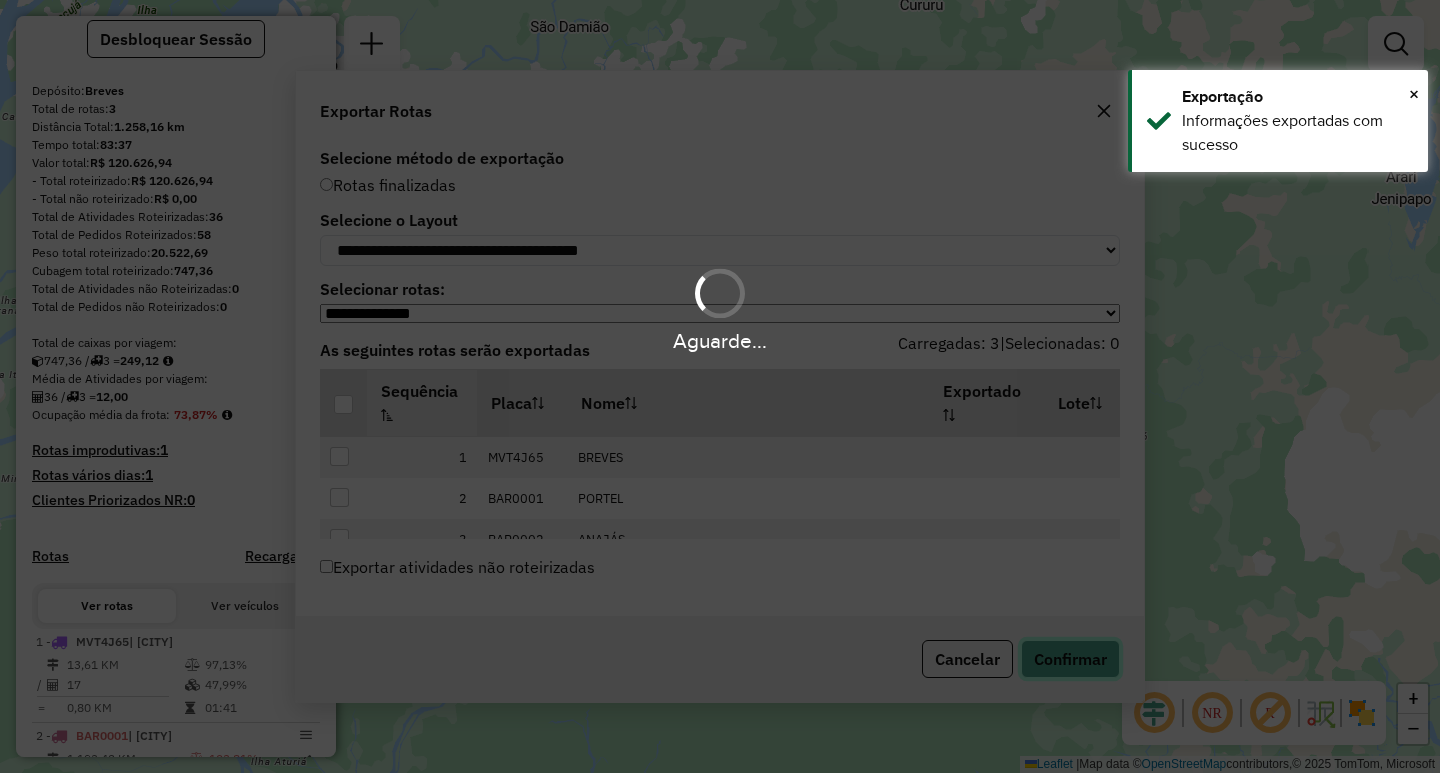scroll, scrollTop: 247, scrollLeft: 0, axis: vertical 